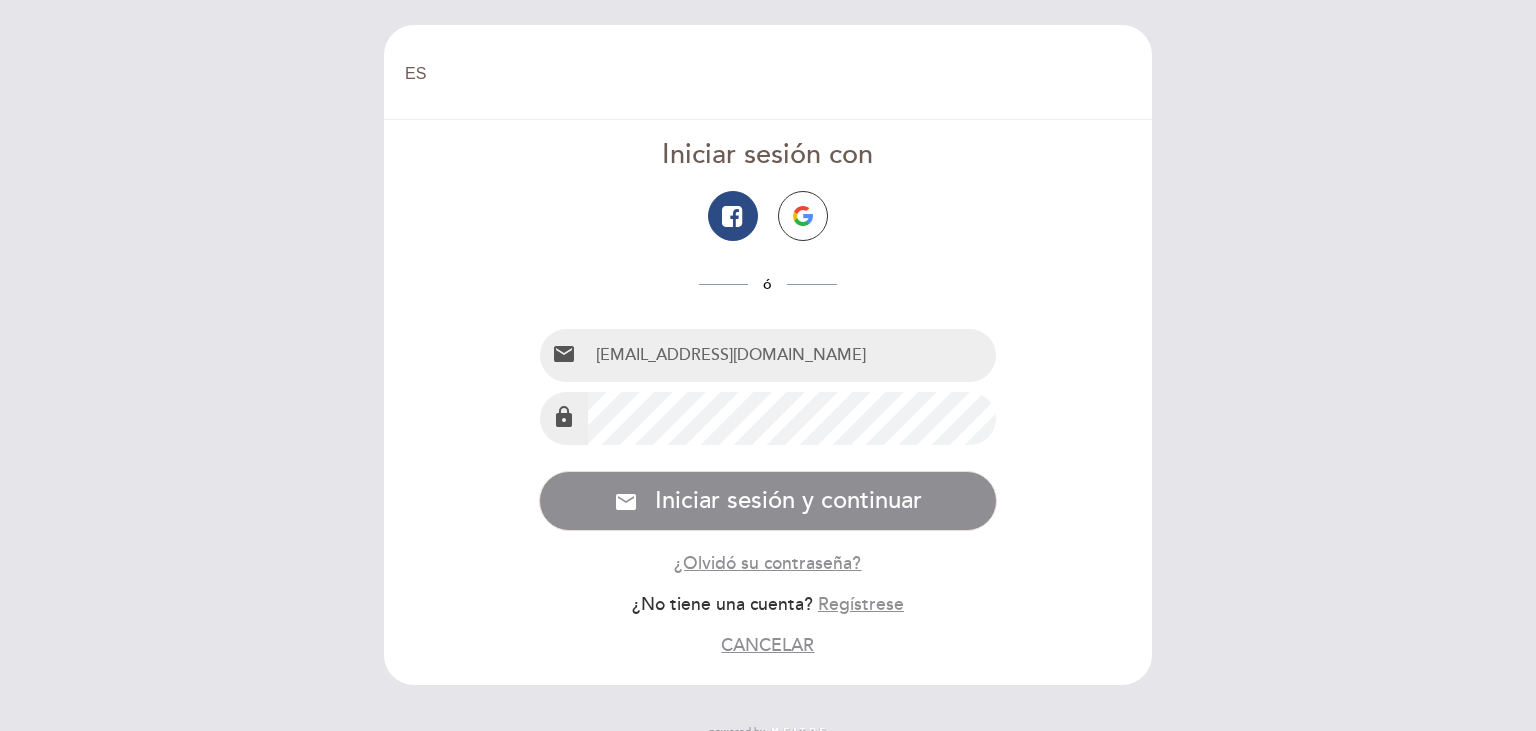 select on "es" 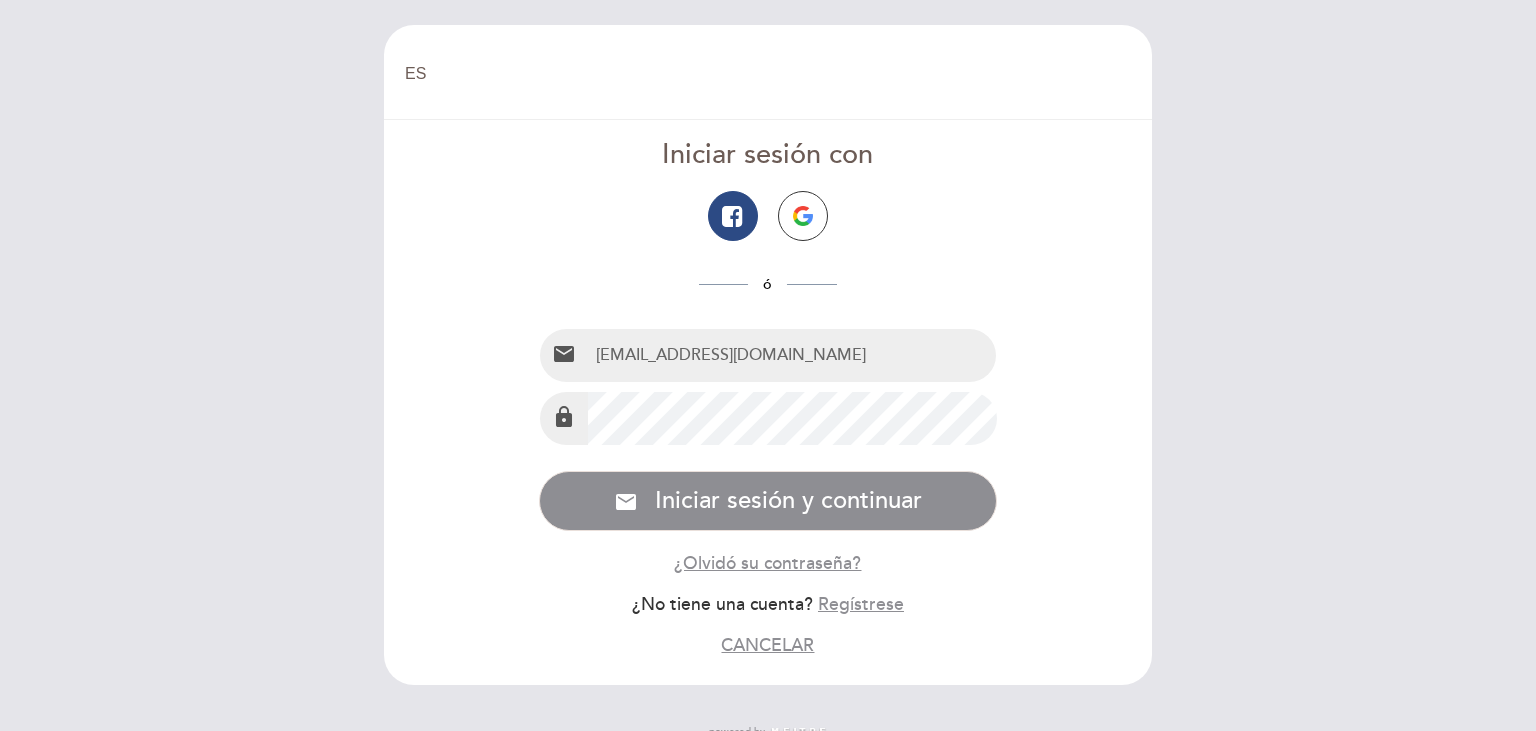 scroll, scrollTop: 0, scrollLeft: 0, axis: both 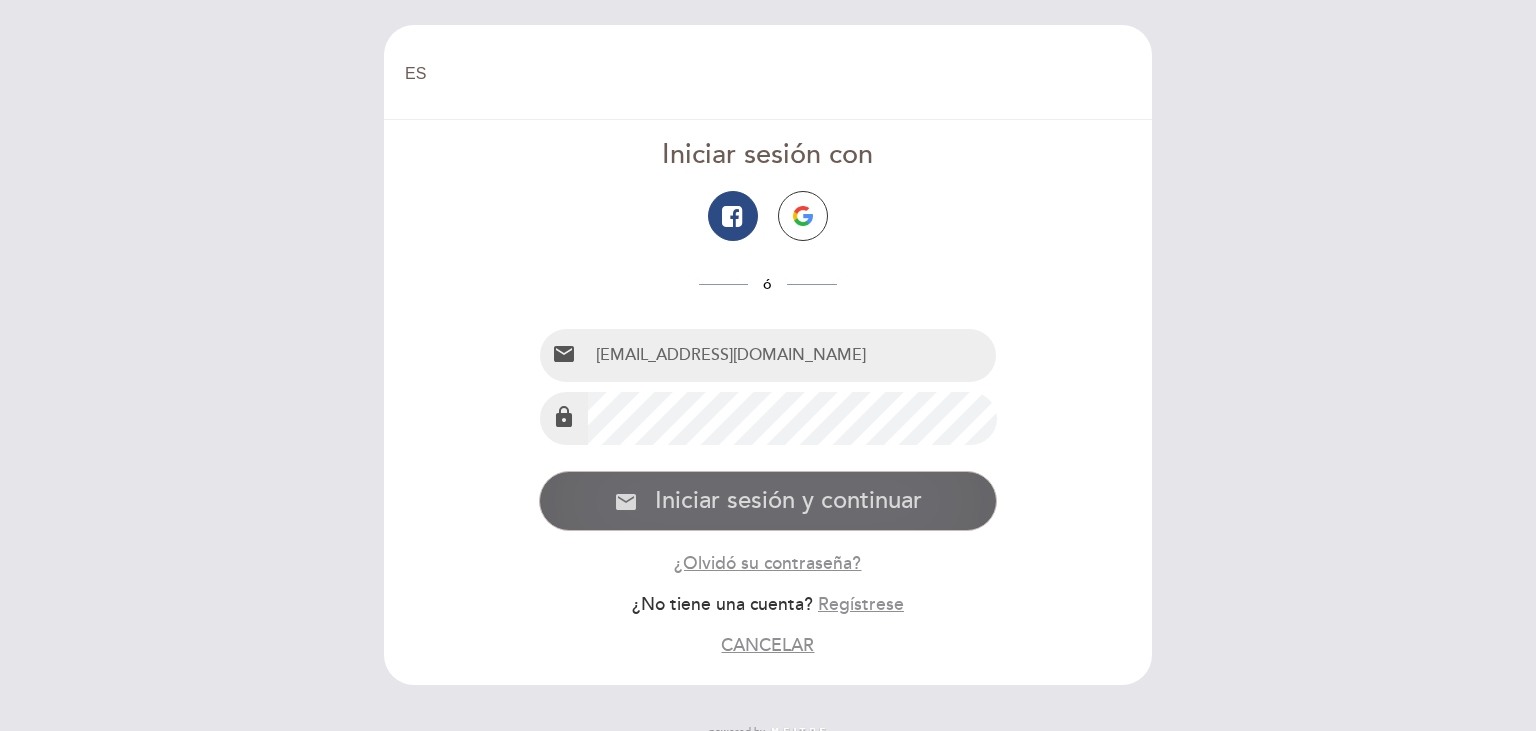 click on "Iniciar sesión y continuar" at bounding box center [788, 501] 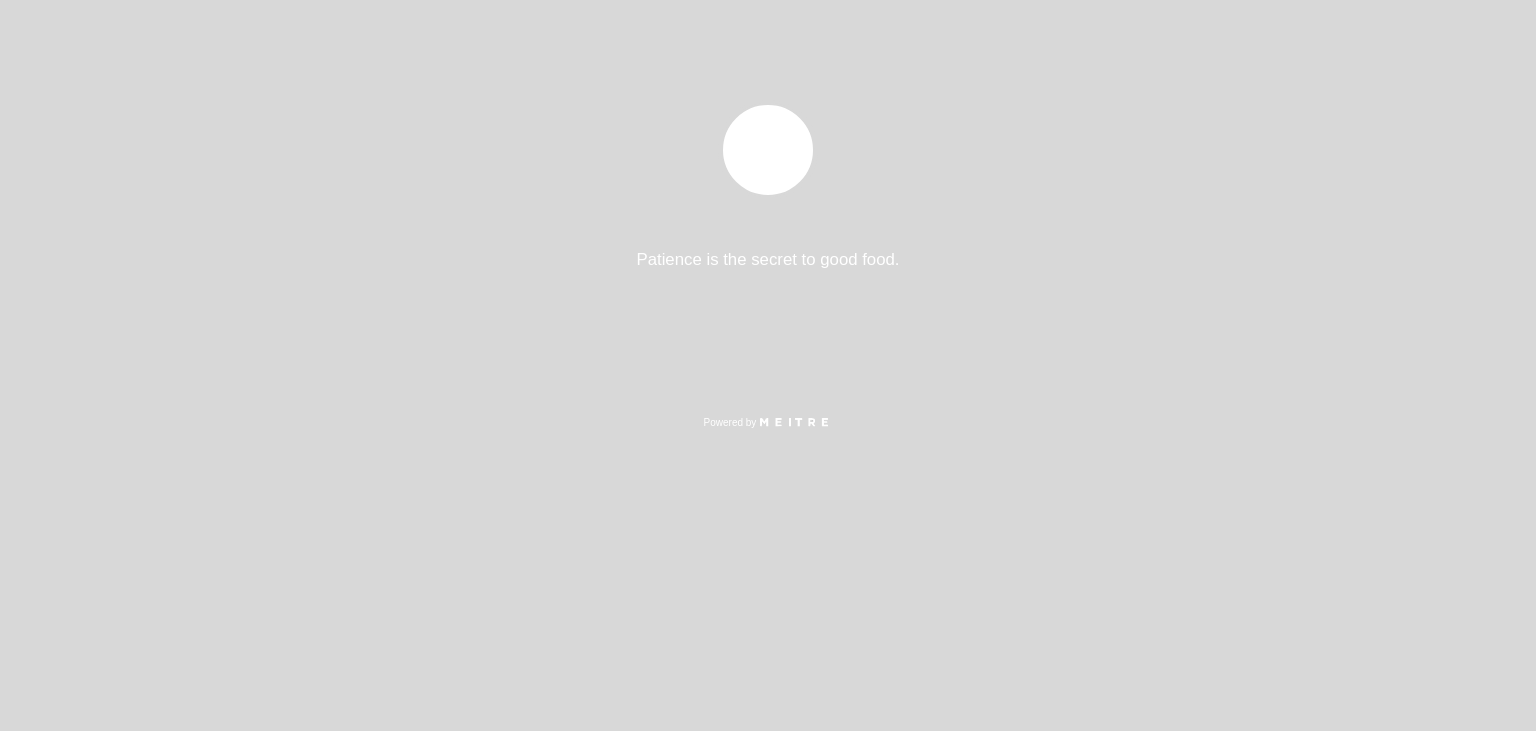 select on "es" 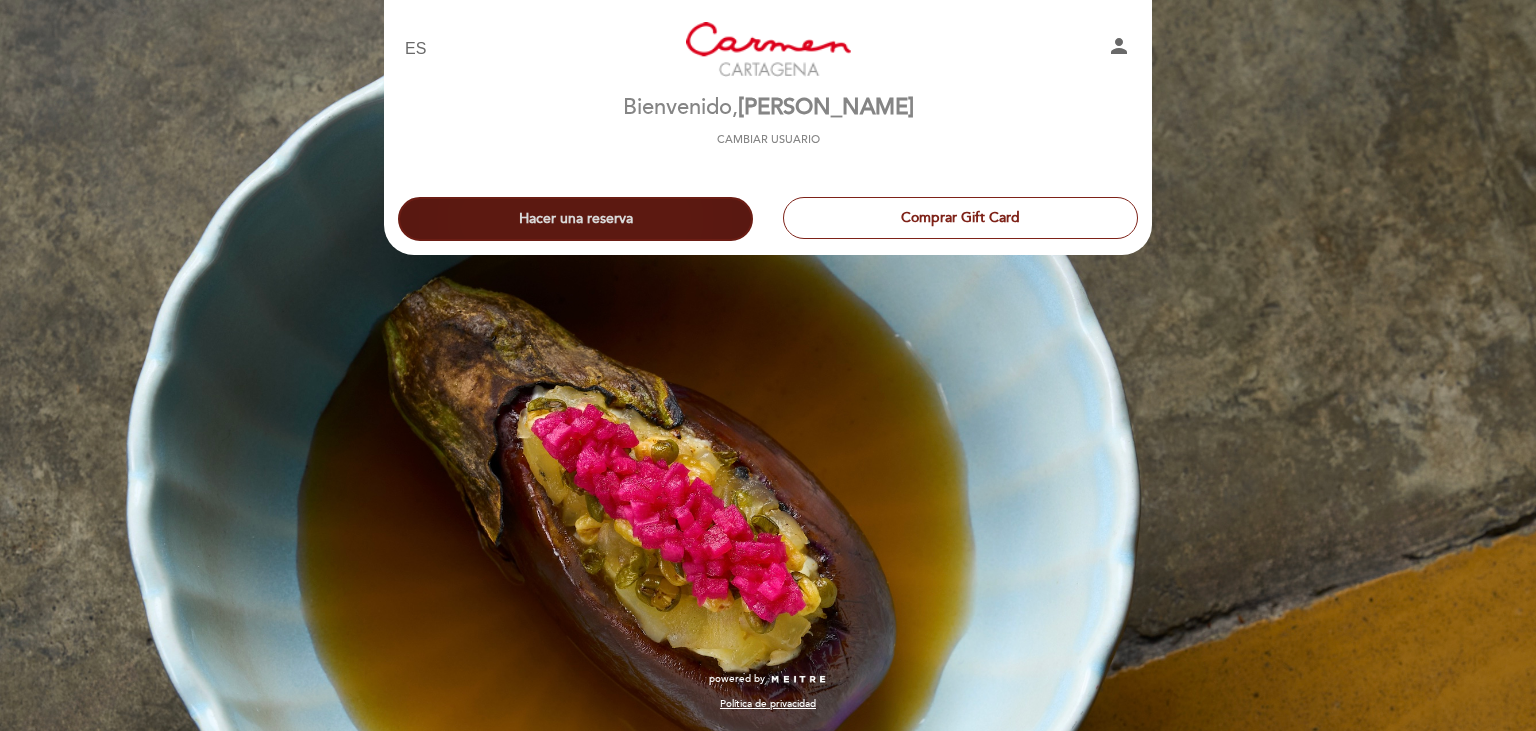 click on "Hacer una reserva" at bounding box center [575, 219] 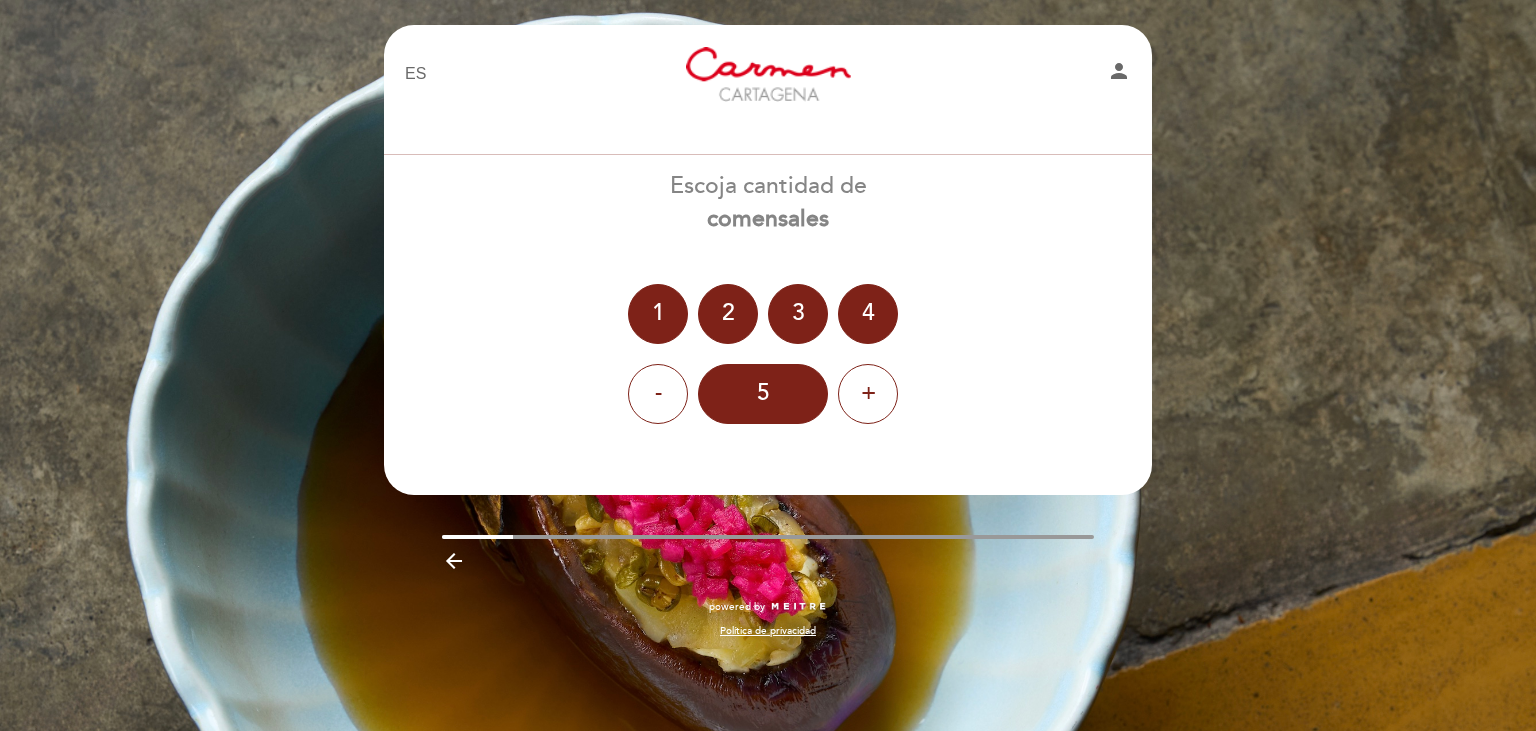 click on "1
2
3
4" at bounding box center (768, 314) 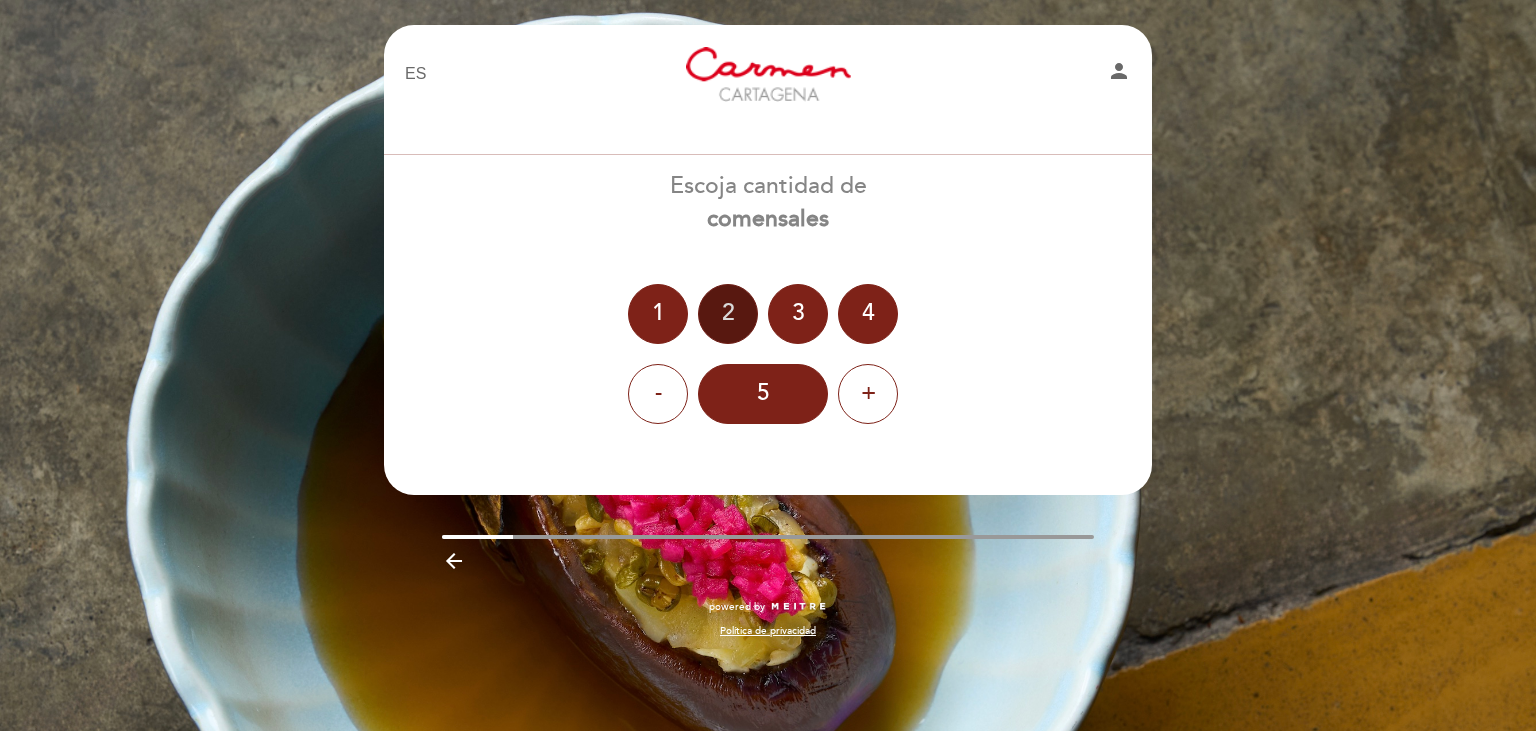 click on "2" at bounding box center (728, 314) 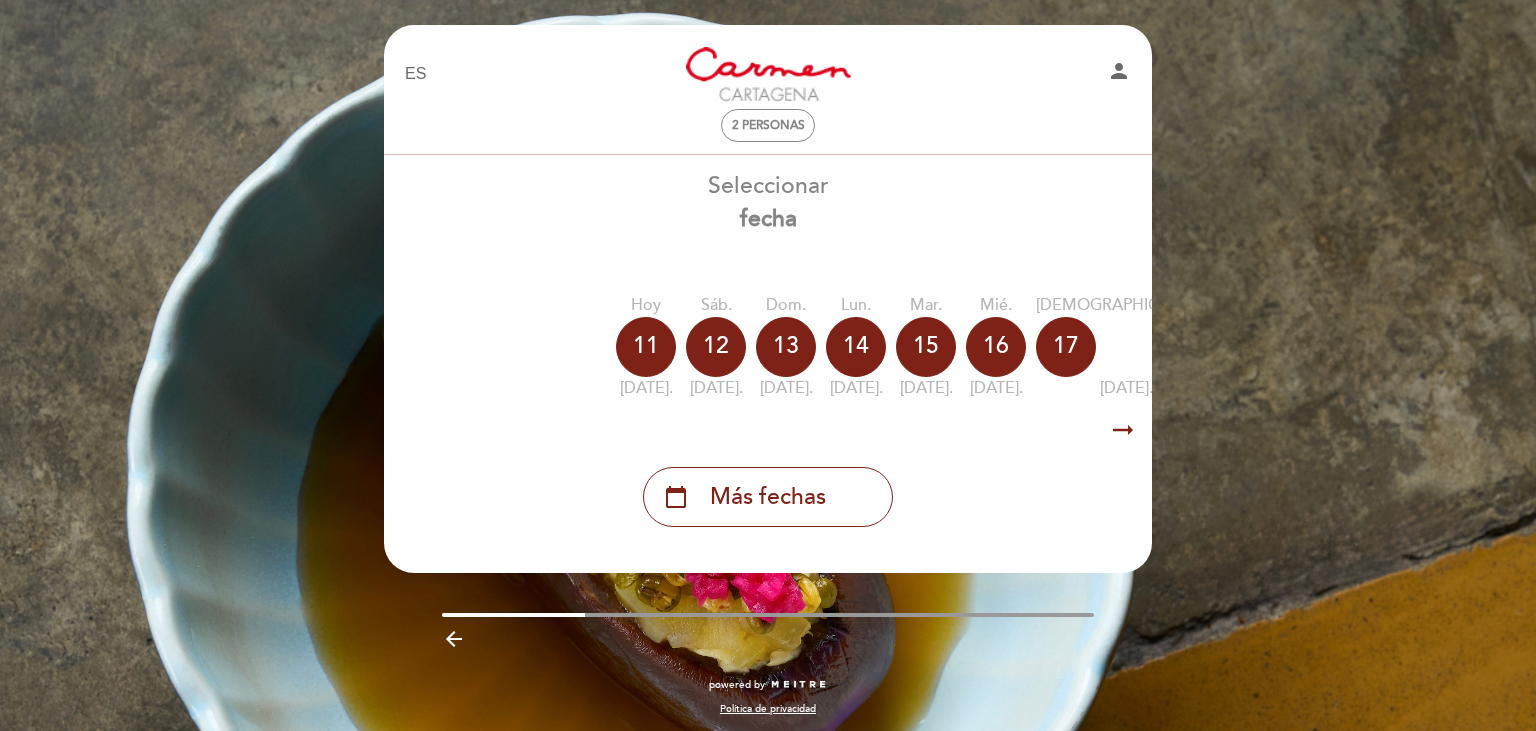 click on "arrow_right_alt" at bounding box center (1123, 430) 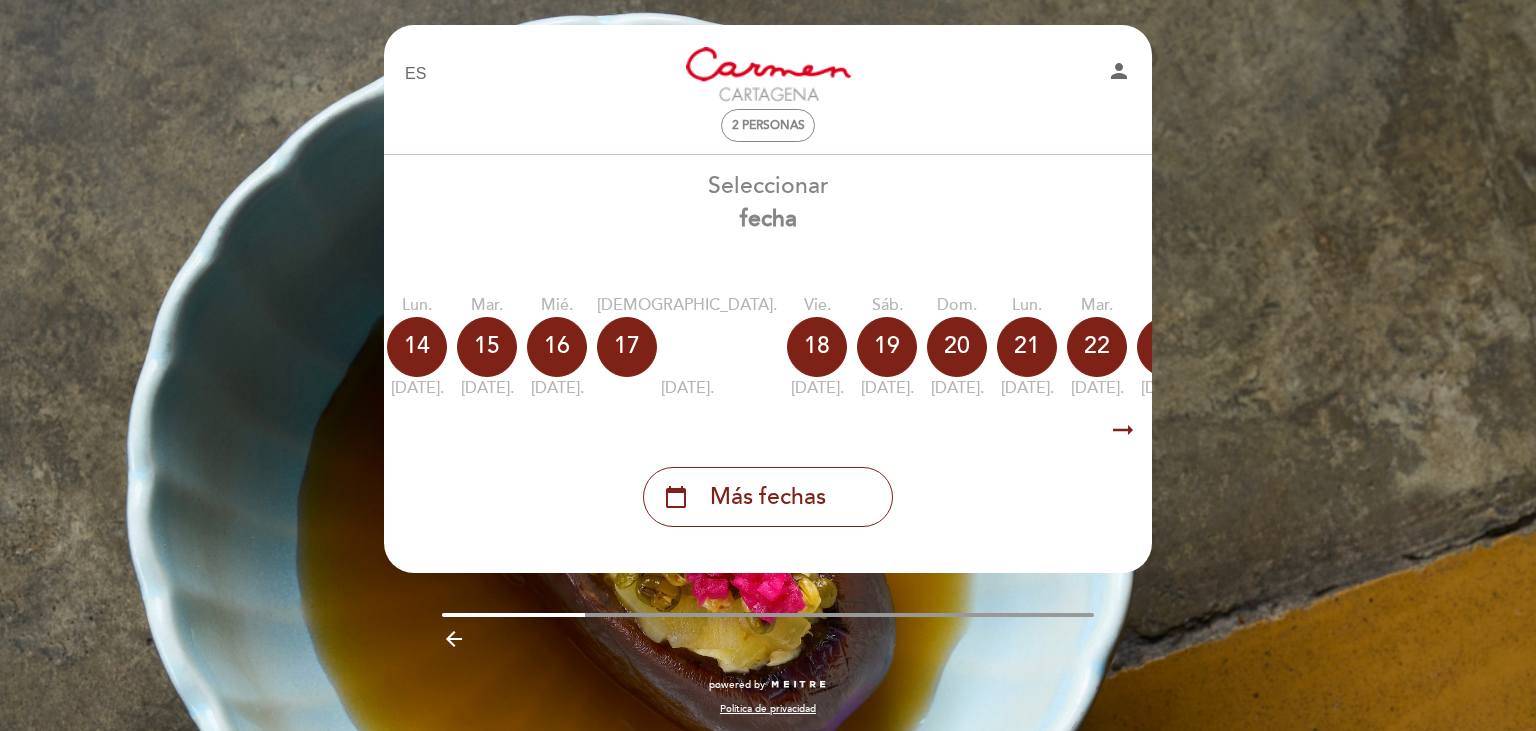 scroll, scrollTop: 0, scrollLeft: 1, axis: horizontal 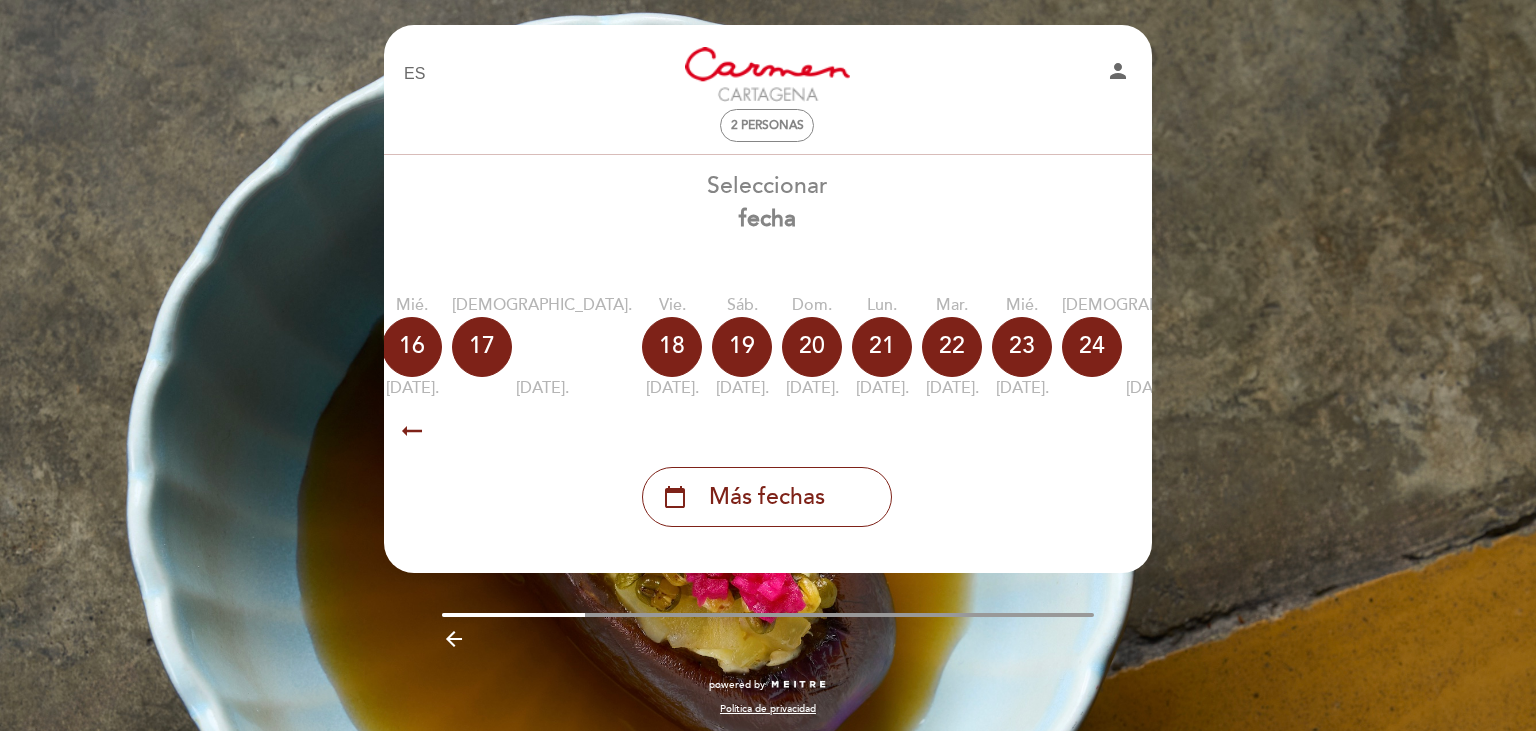 drag, startPoint x: 1114, startPoint y: 430, endPoint x: 1111, endPoint y: 358, distance: 72.06247 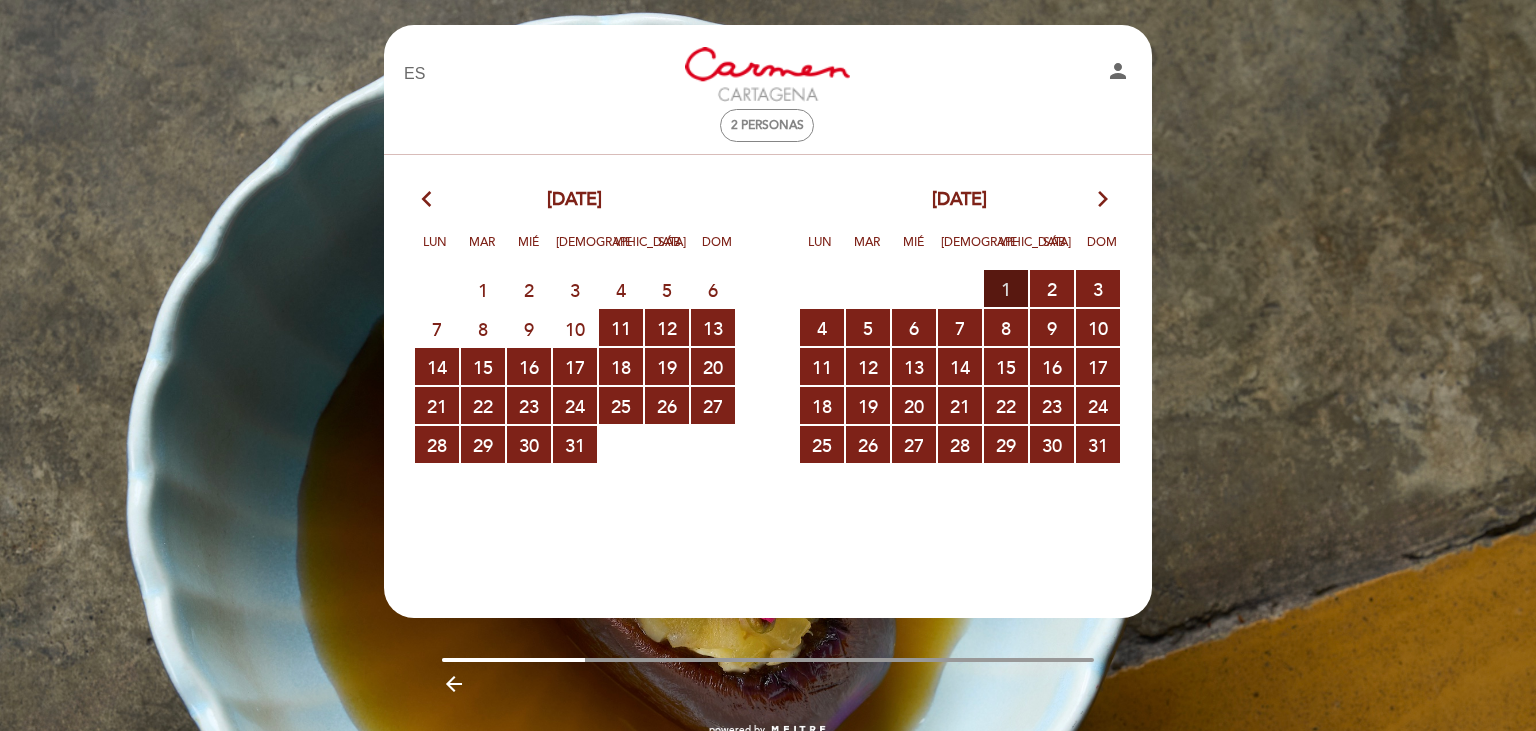 click on "1
RESERVAS DISPONIBLES" at bounding box center [1006, 288] 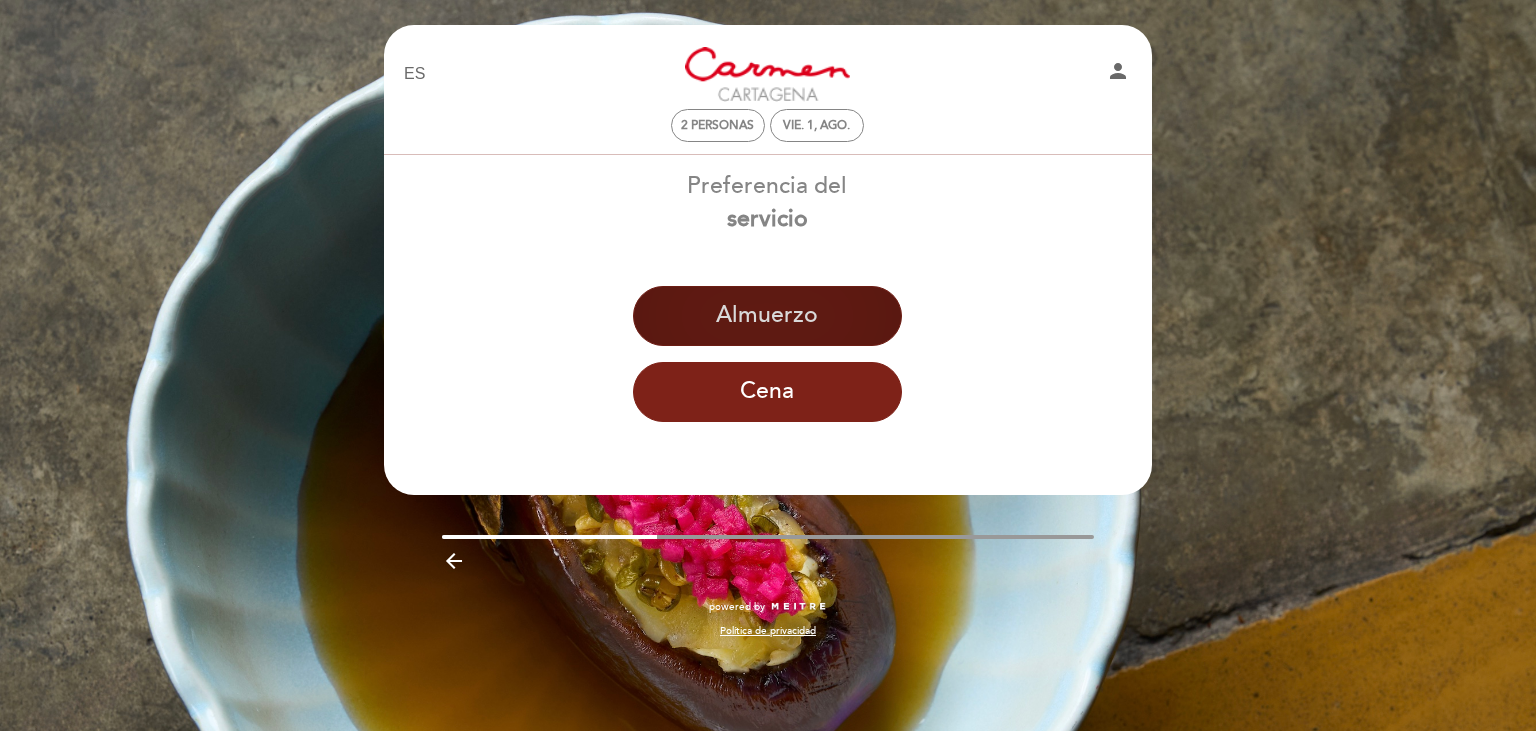 click on "Almuerzo" at bounding box center (767, 316) 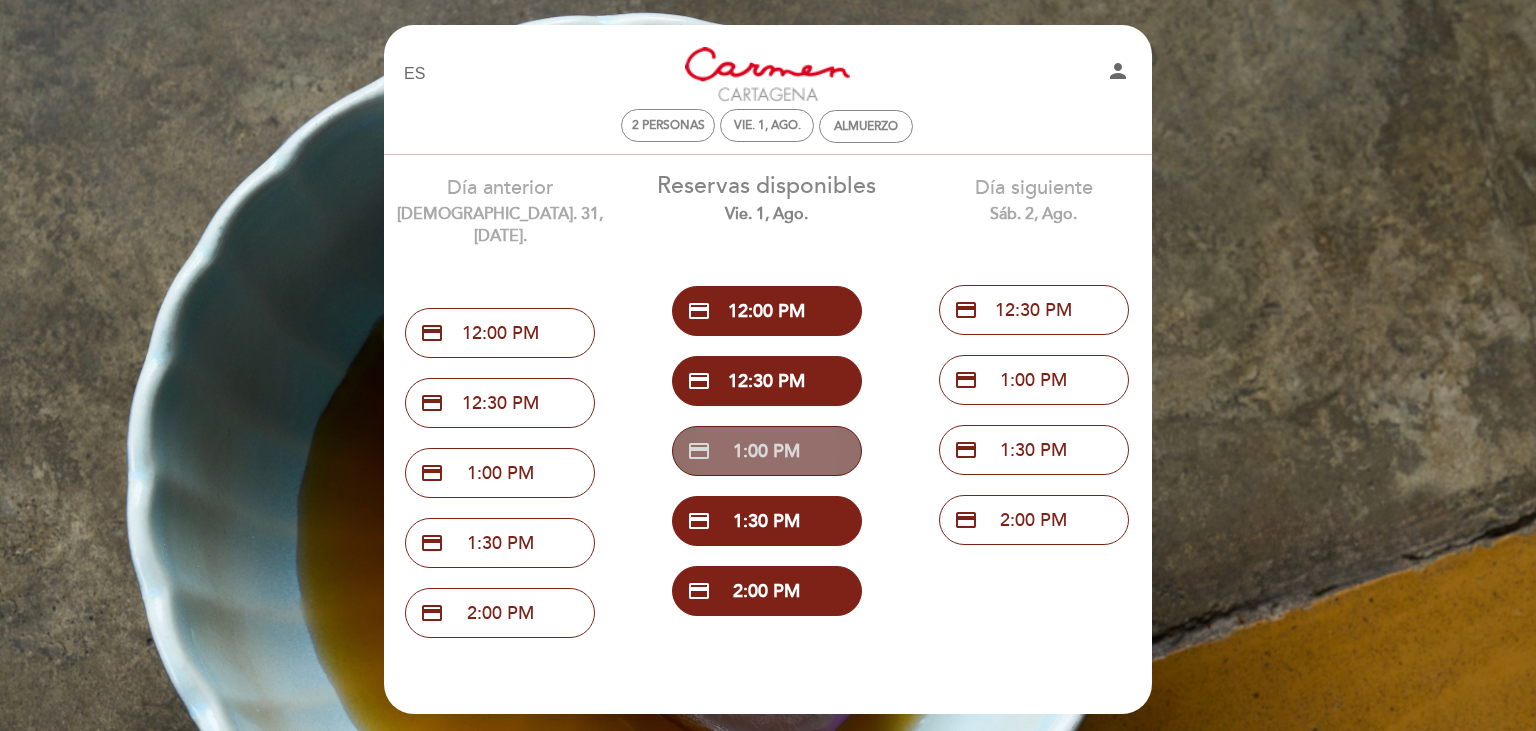 click on "credit_card
1:00 PM" at bounding box center [767, 451] 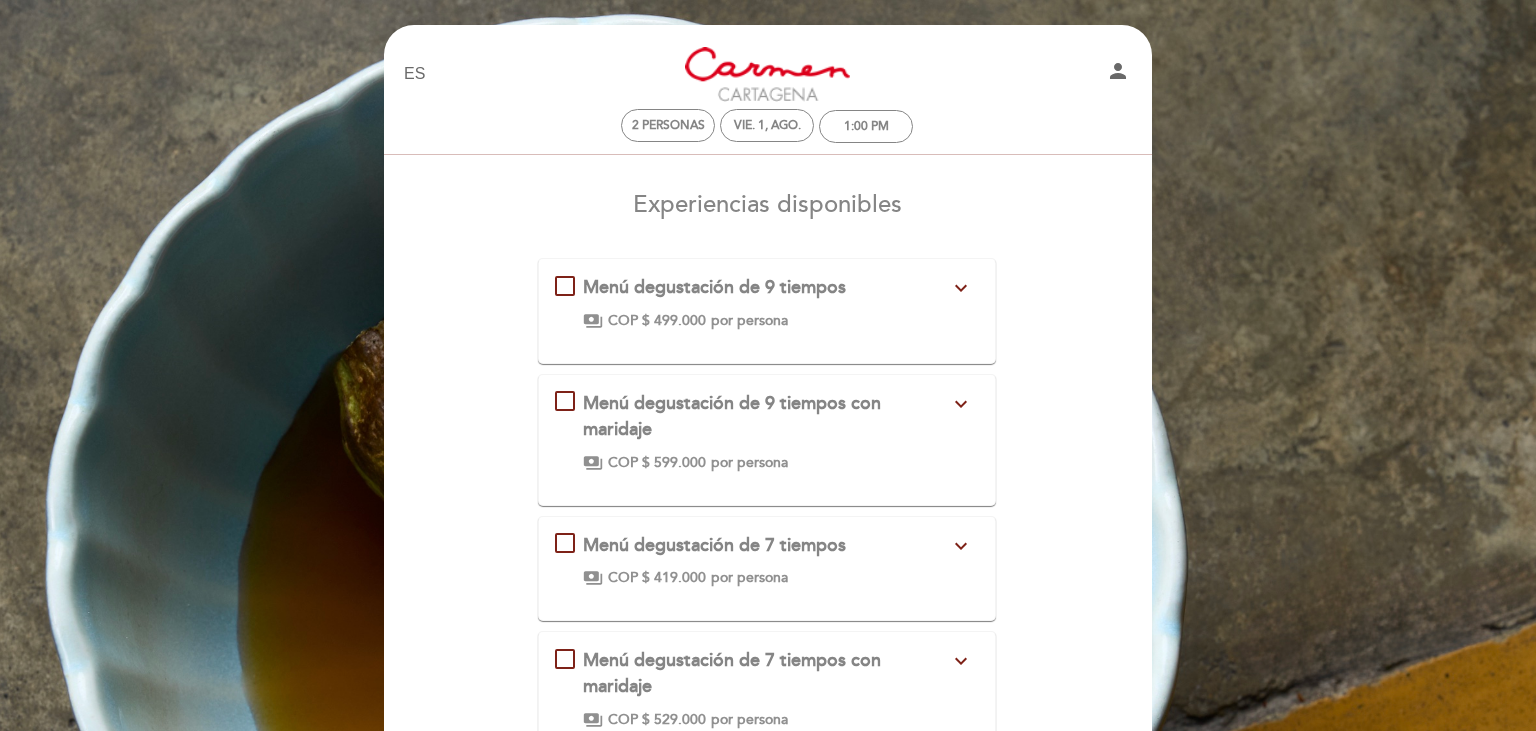 click on "Menú degustación de 9 tiempos
expand_more
Sin maridaje
payments
COP $ 499.000
por persona
Menú degustación de 9 tiempos con maridaje
expand_more
Incluye maridaje de vinos.
payments
COP $ 599.000
por persona
Menú degustación de 7 tiempos
expand_more
Sin maridaje
payments
COP $ 419.000
por persona
Menú degustación de 7 tiempos con maridaje" at bounding box center [767, 607] 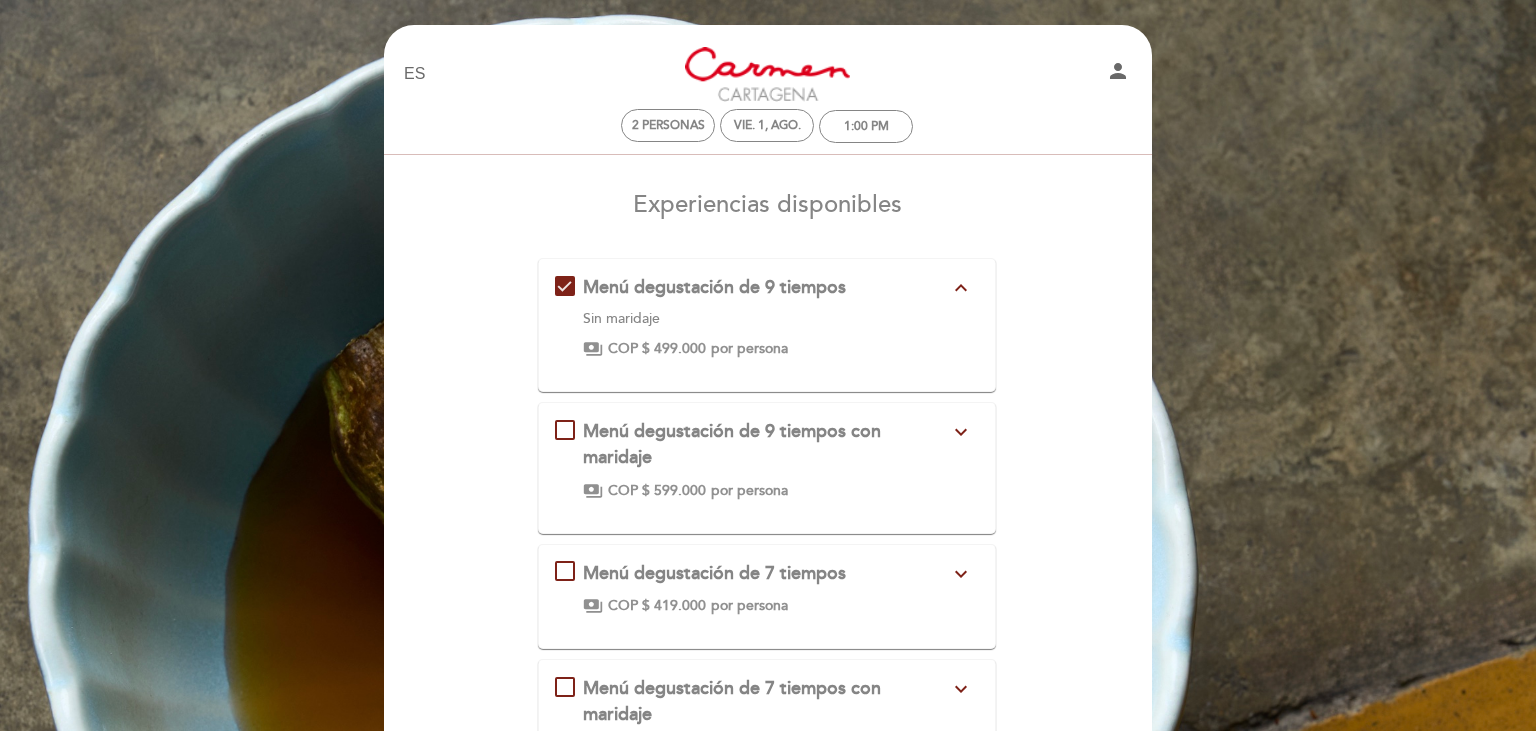 click on "expand_less" at bounding box center (961, 288) 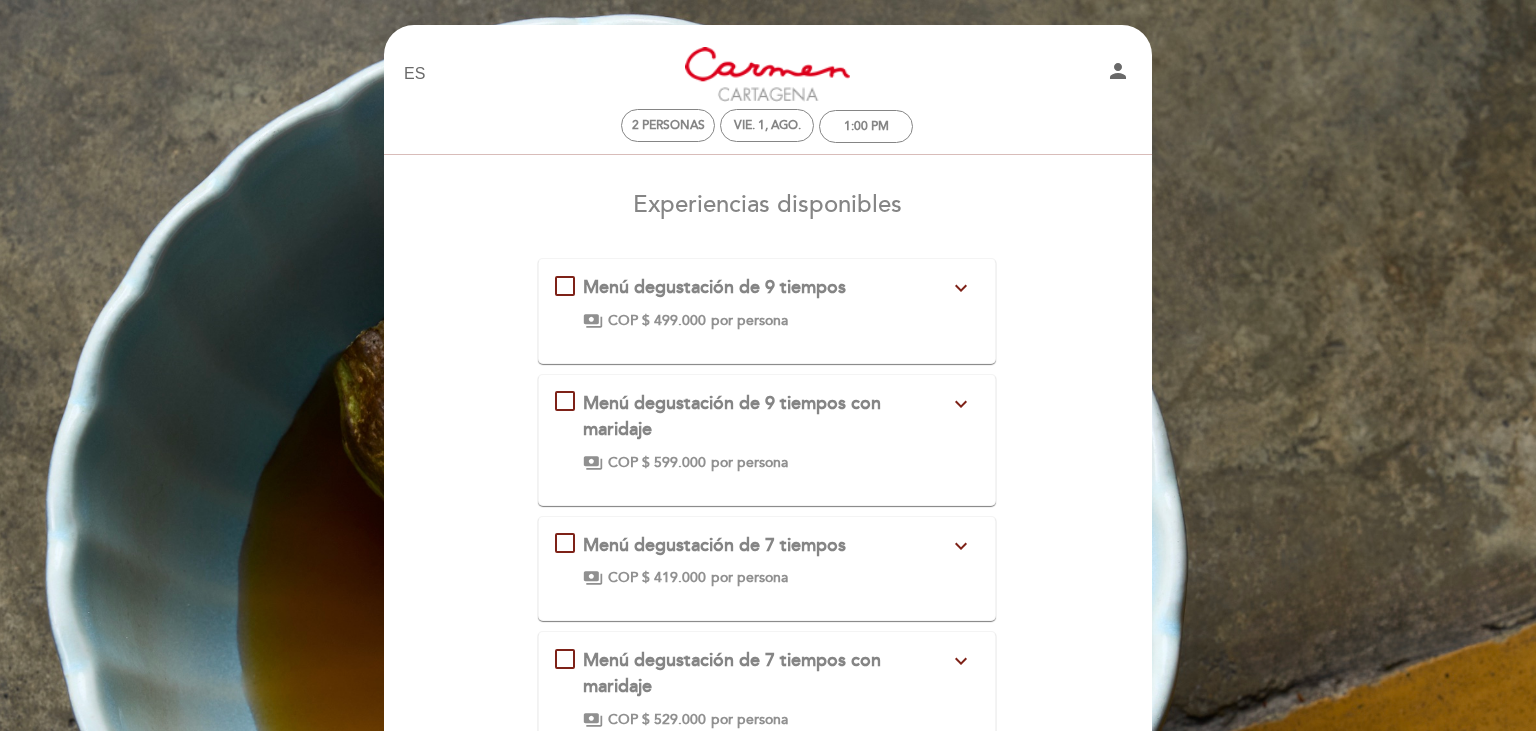 click on "Menú degustación de 9 tiempos
expand_more
Sin maridaje
payments
COP $ 499.000
por persona
Menú degustación de 9 tiempos con maridaje
expand_more
Incluye maridaje de vinos.
payments
COP $ 599.000
por persona
Menú degustación de 7 tiempos
expand_more
Sin maridaje
payments
COP $ 419.000
por persona
Menú degustación de 7 tiempos con maridaje" at bounding box center (767, 607) 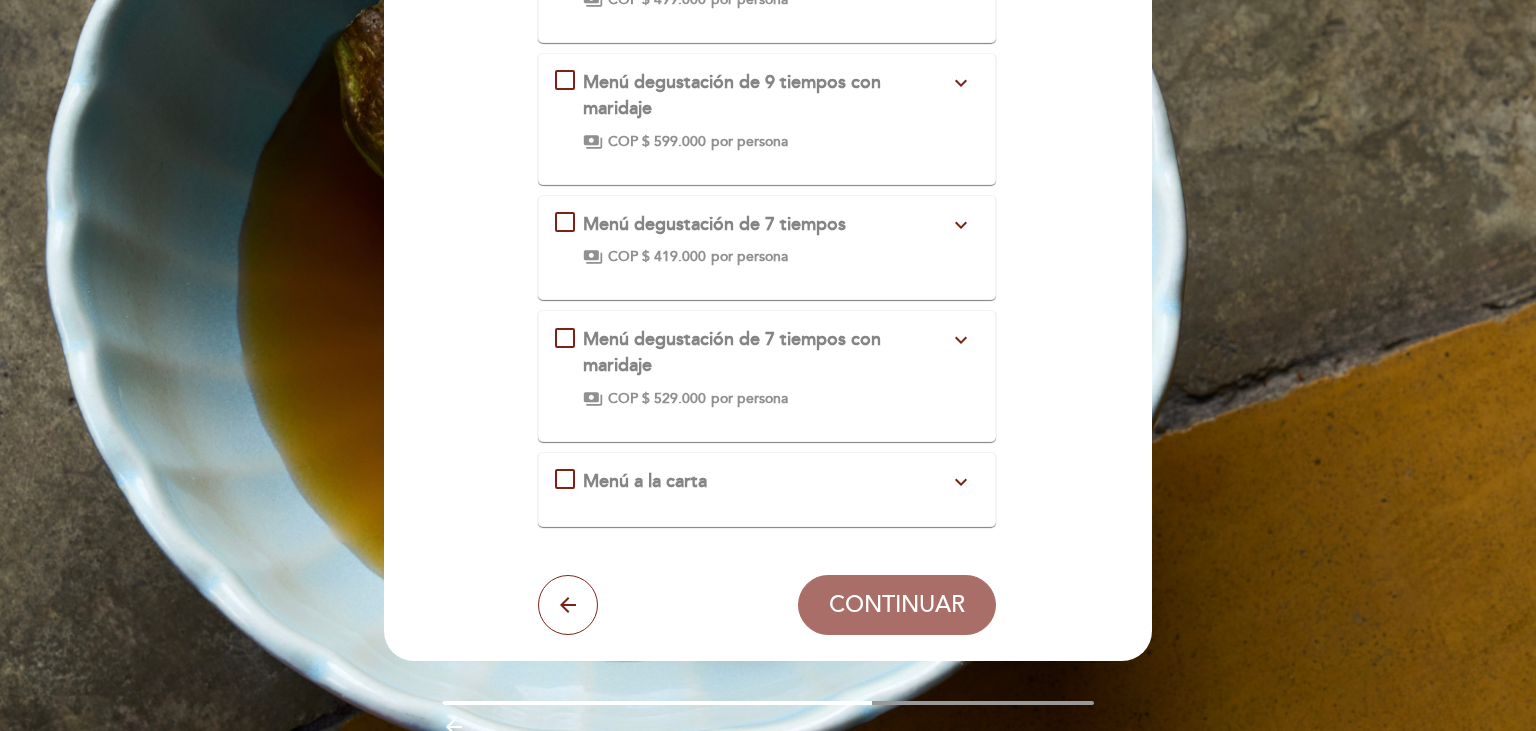 scroll, scrollTop: 369, scrollLeft: 0, axis: vertical 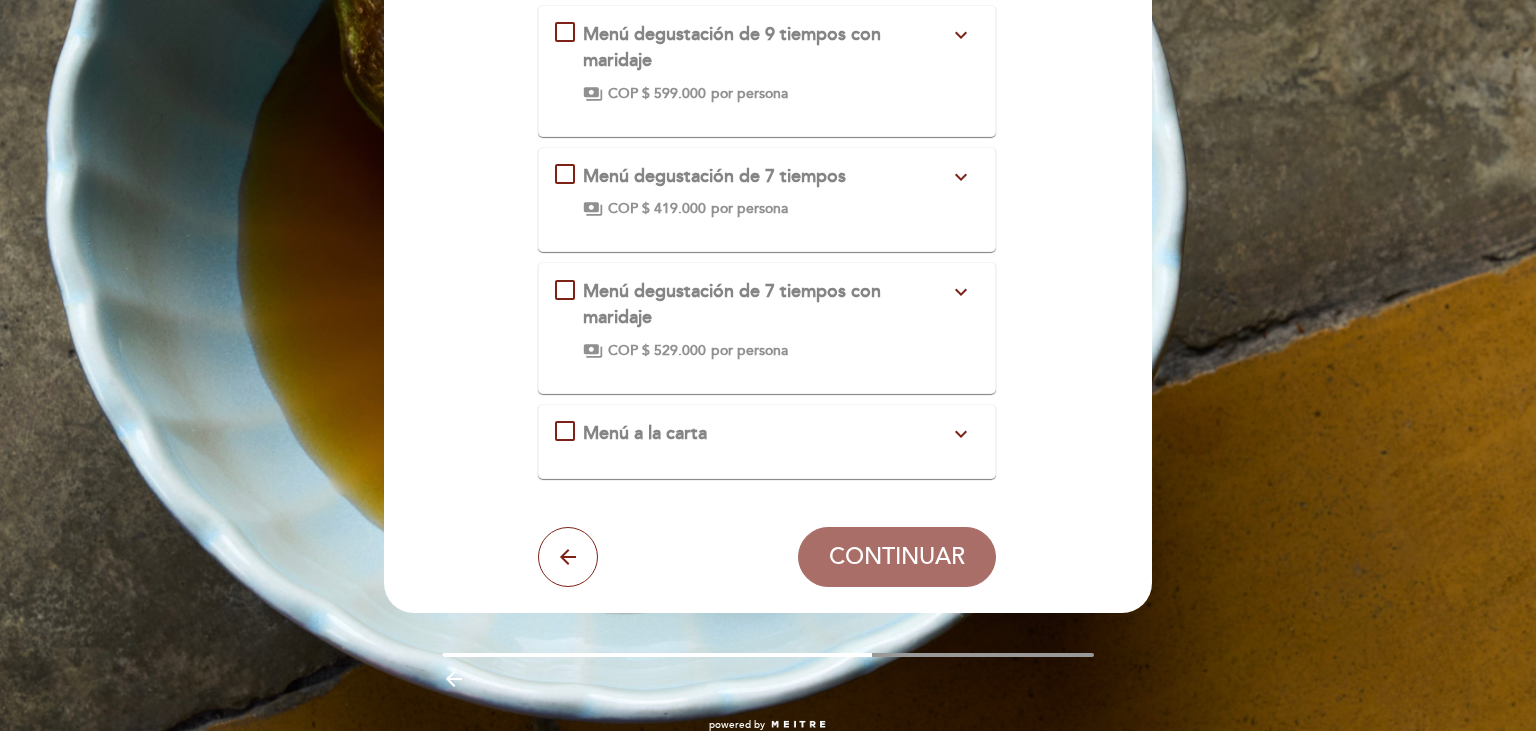 click on "Menú a la carta
expand_more" at bounding box center (767, 434) 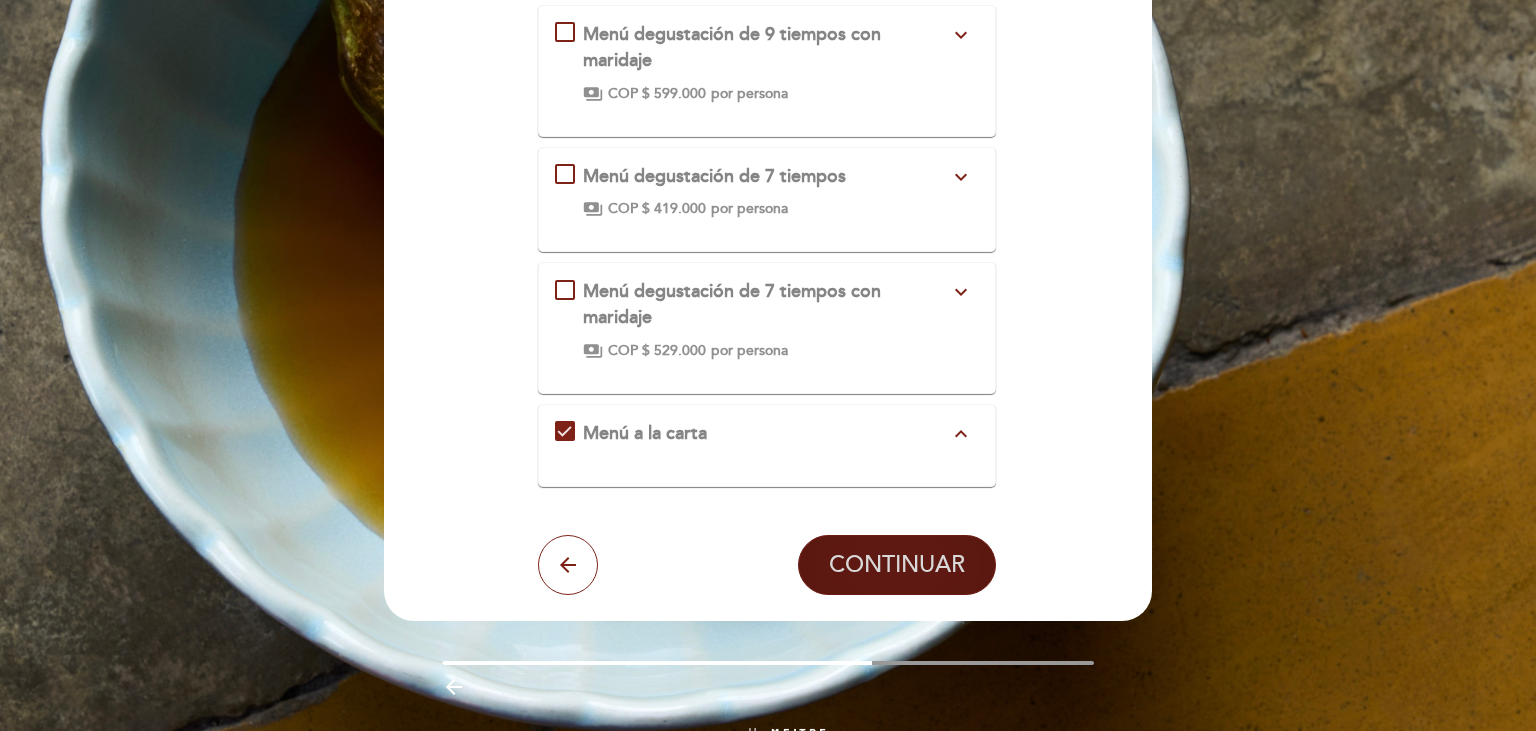 click on "CONTINUAR" at bounding box center [897, 565] 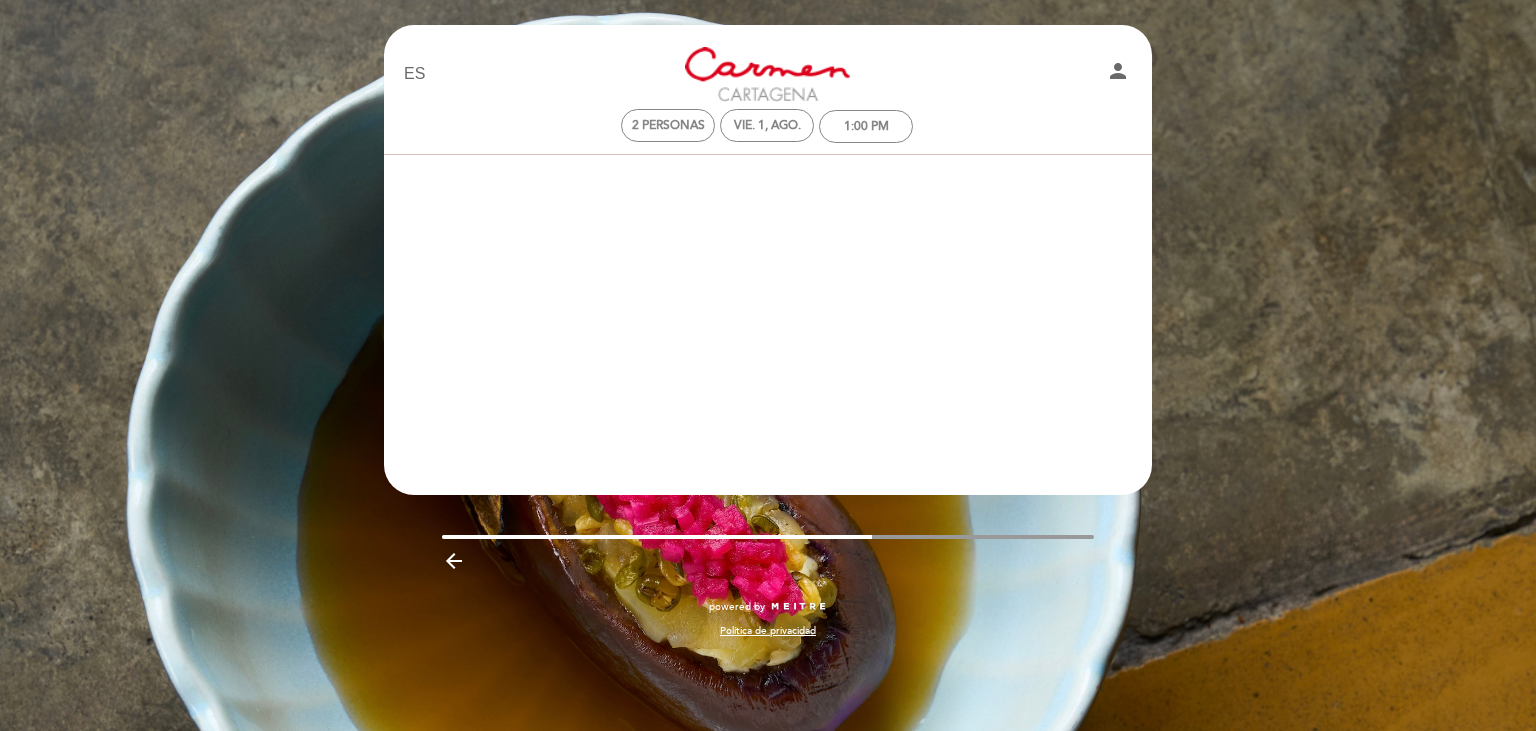 scroll, scrollTop: 0, scrollLeft: 0, axis: both 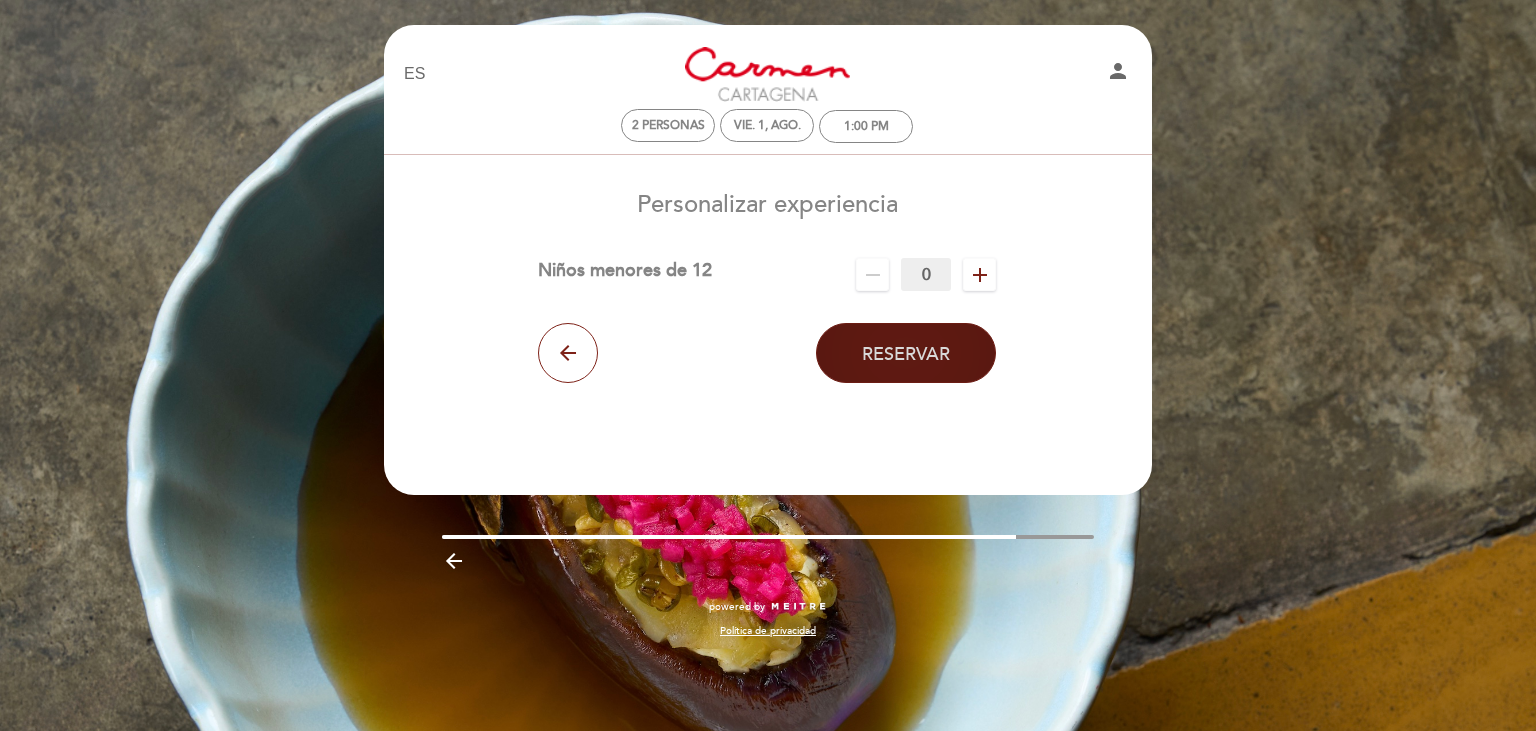 click on "Reservar" at bounding box center (906, 353) 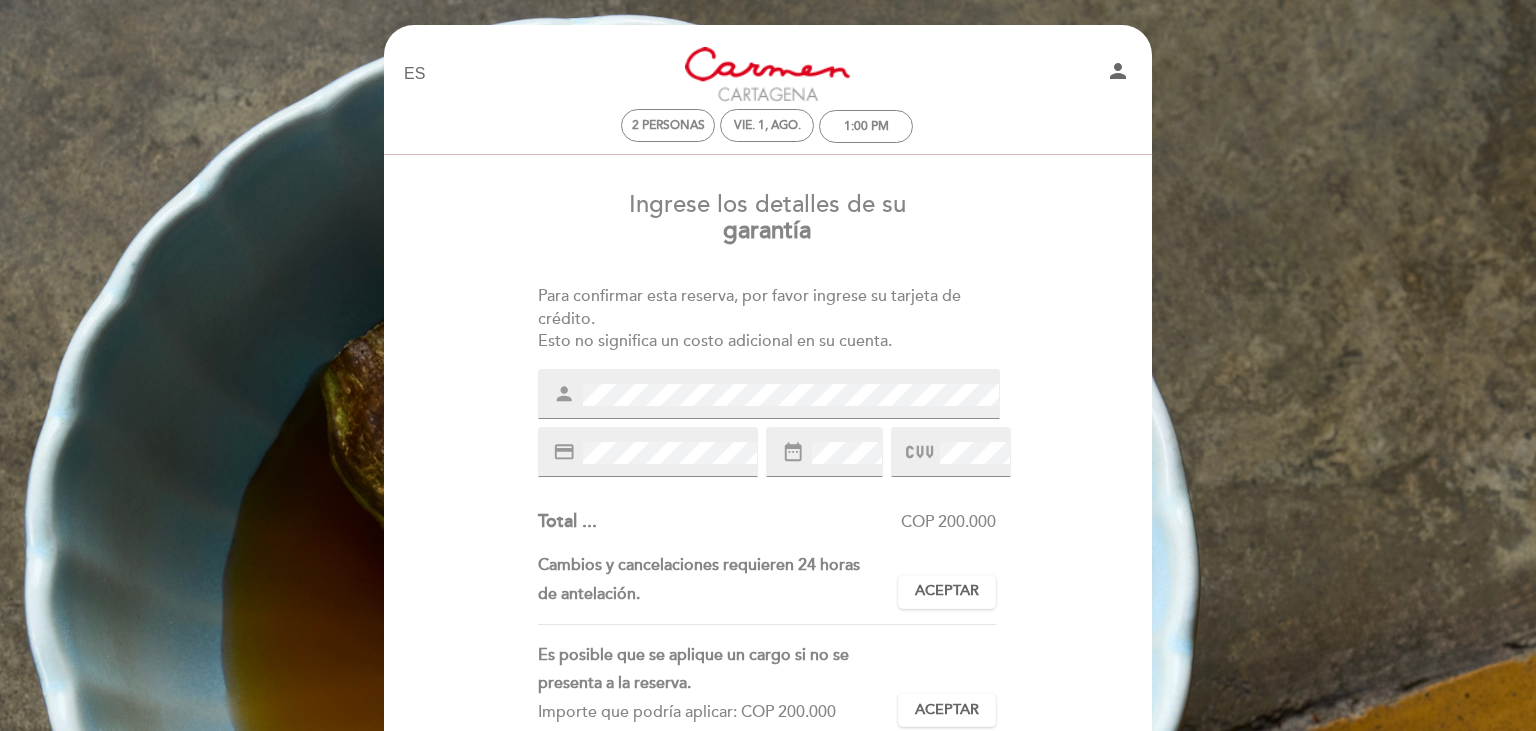 click on "person" at bounding box center (769, 394) 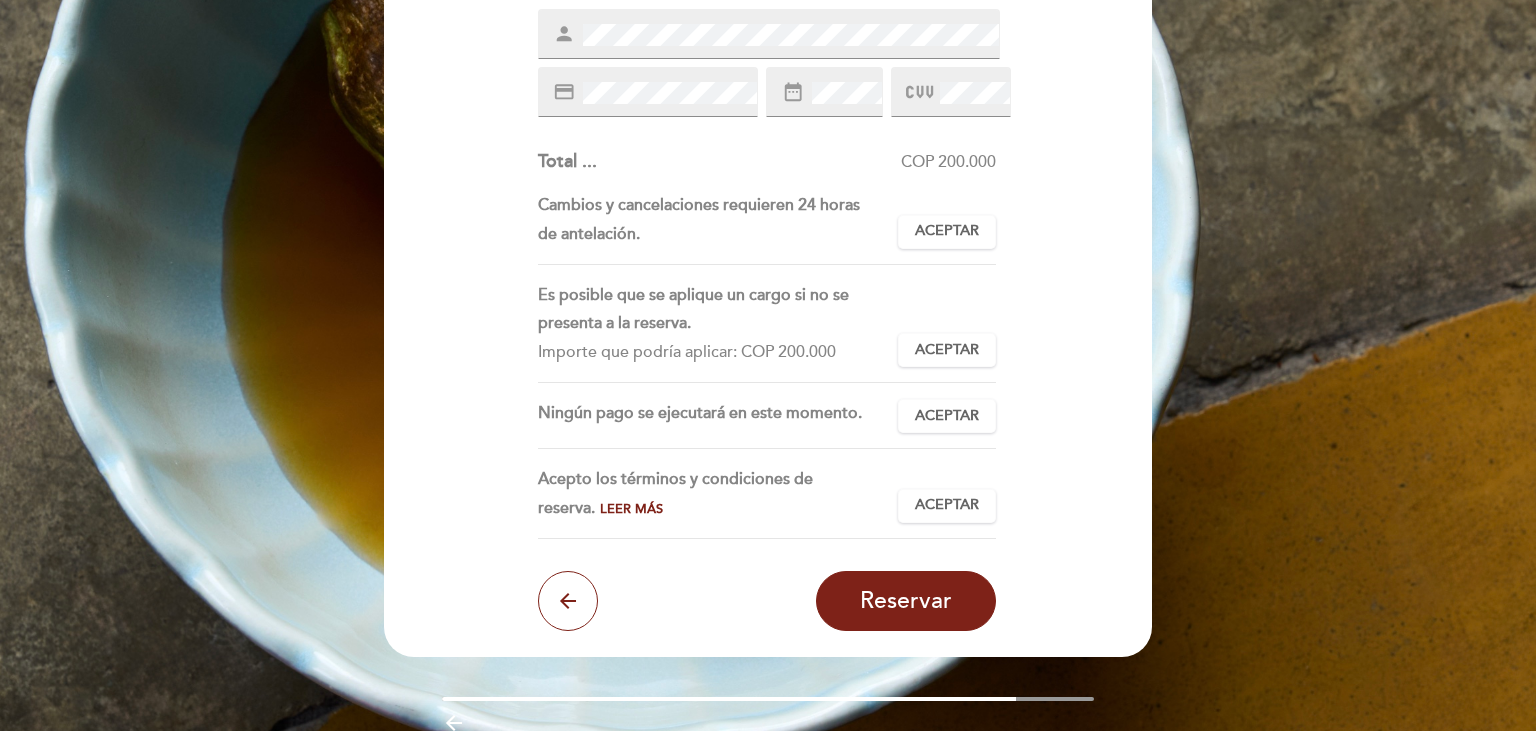 scroll, scrollTop: 369, scrollLeft: 0, axis: vertical 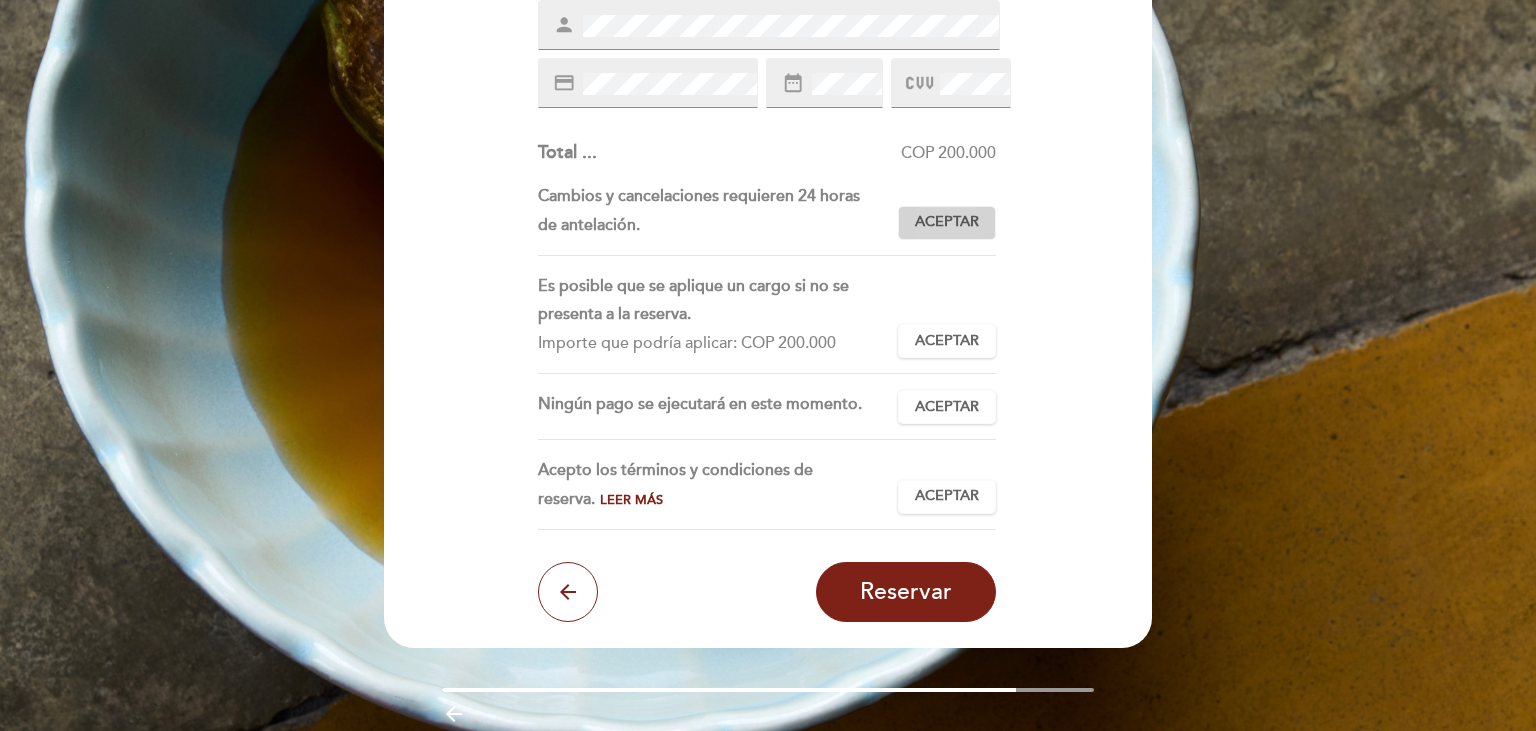click on "Aceptar" at bounding box center [947, 222] 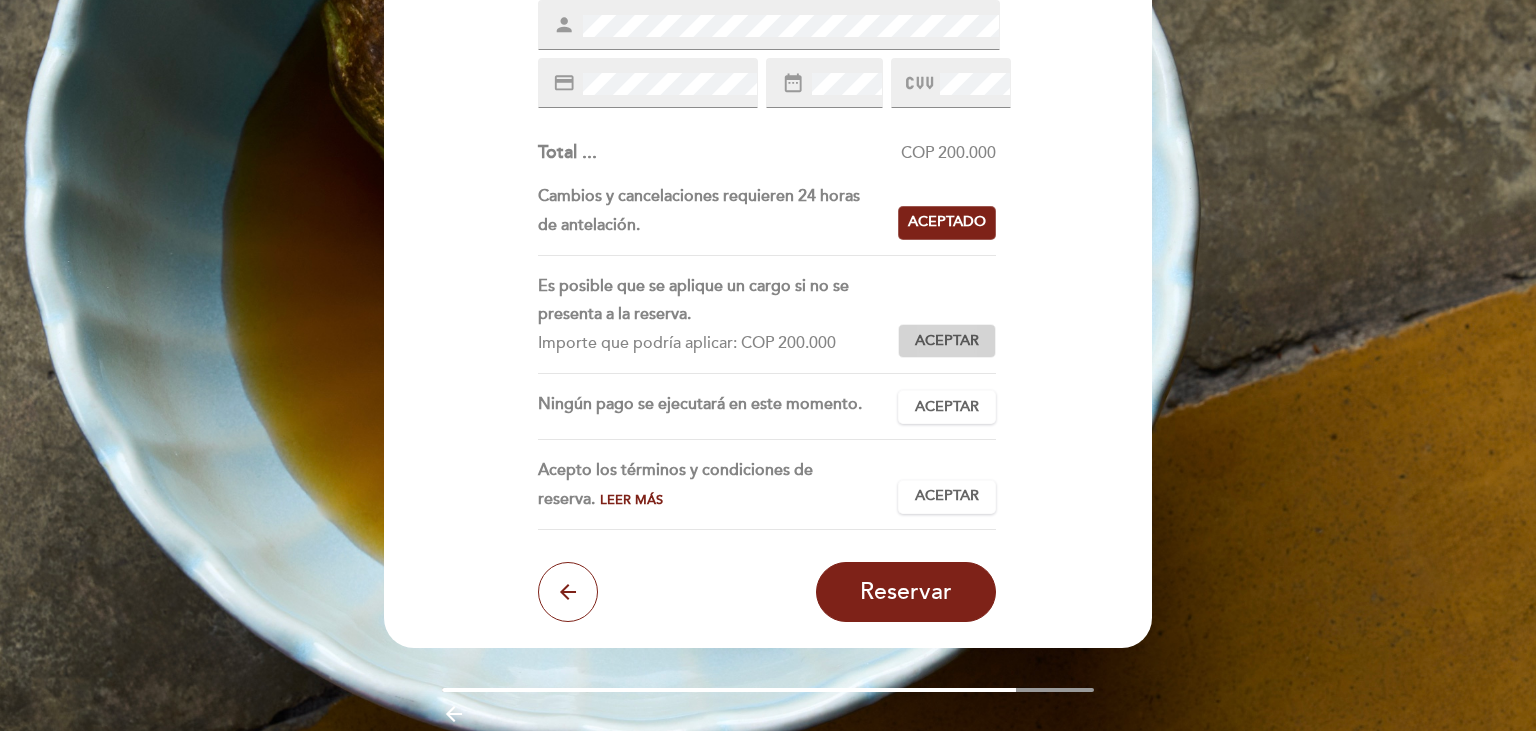 click on "Aceptar" at bounding box center (947, 341) 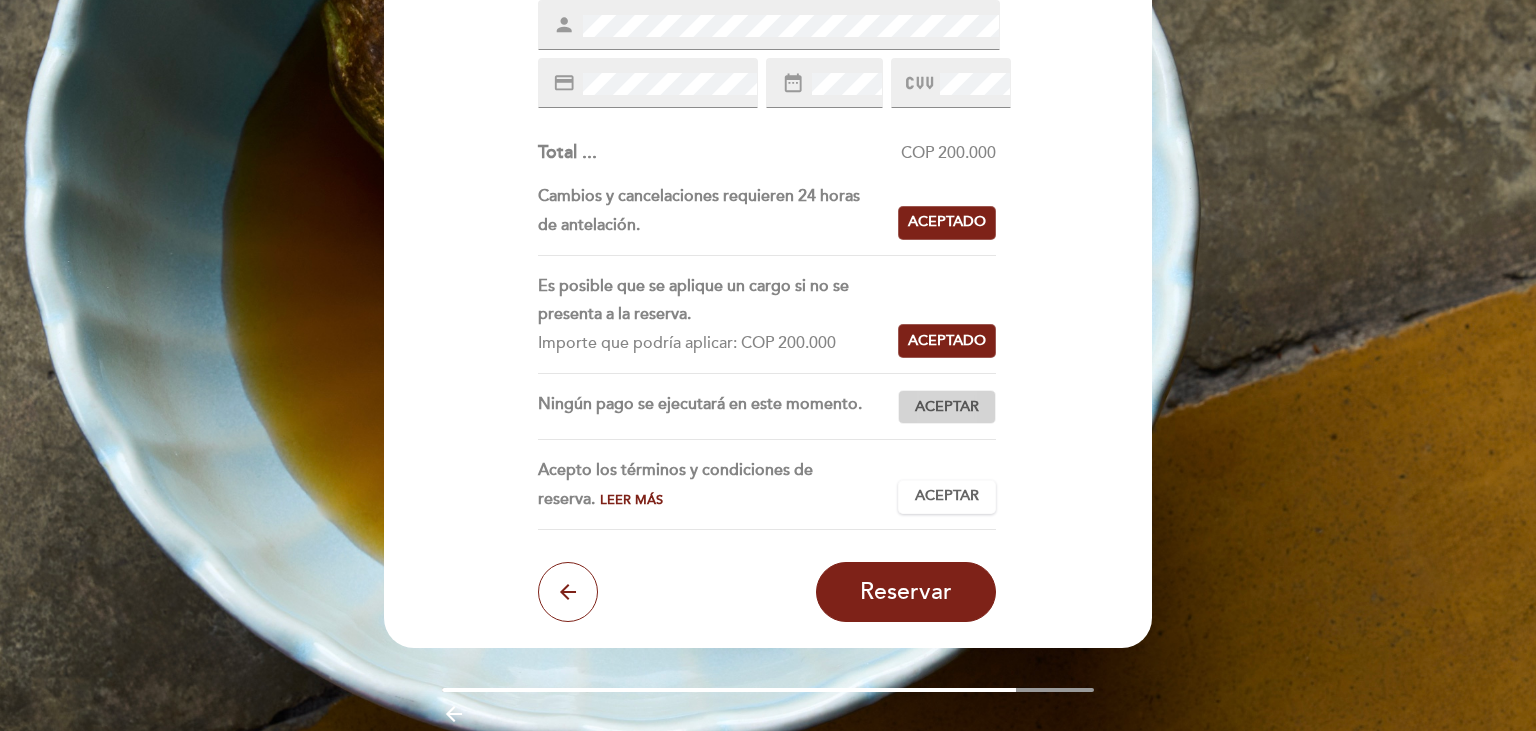 click on "Aceptar" at bounding box center [947, 407] 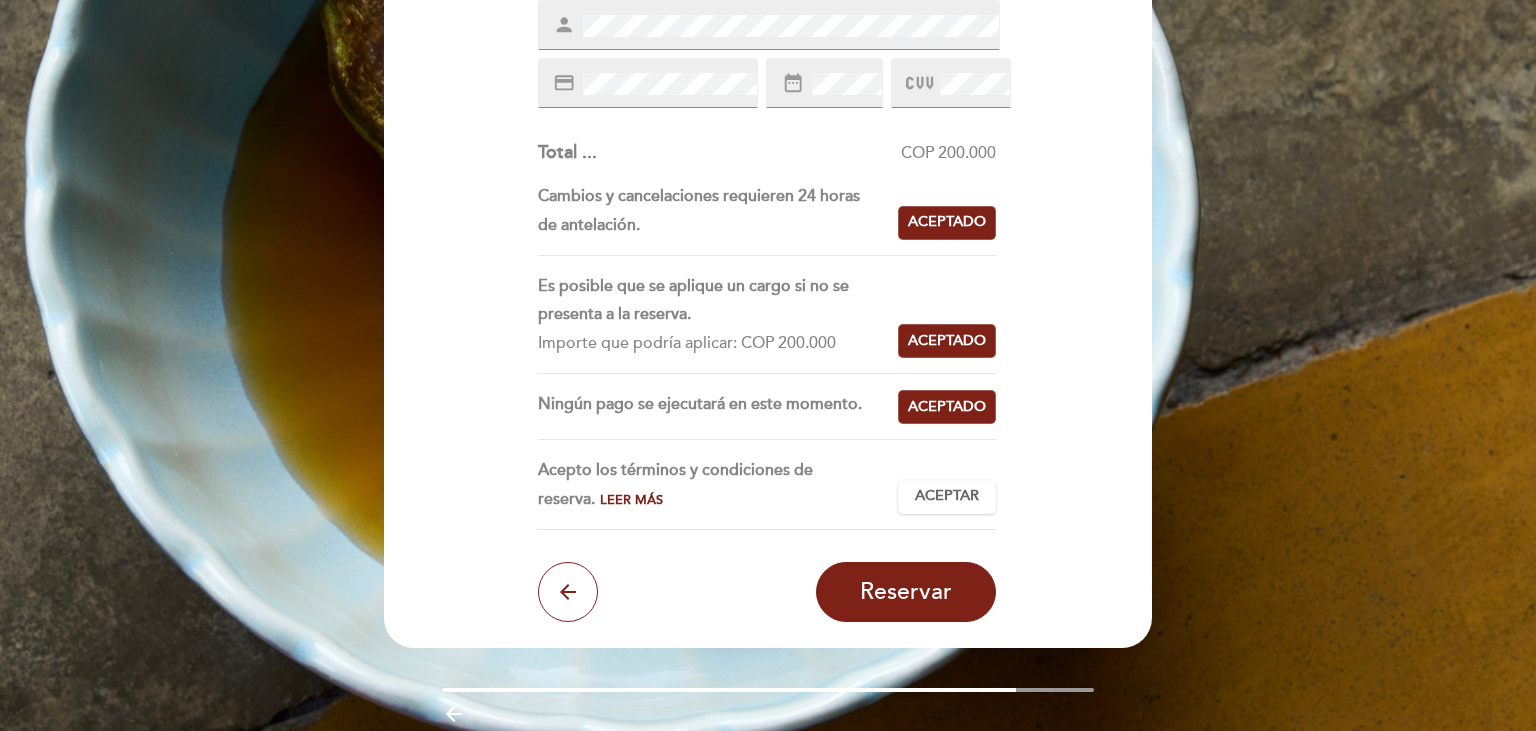 click on "Leer más" at bounding box center [631, 500] 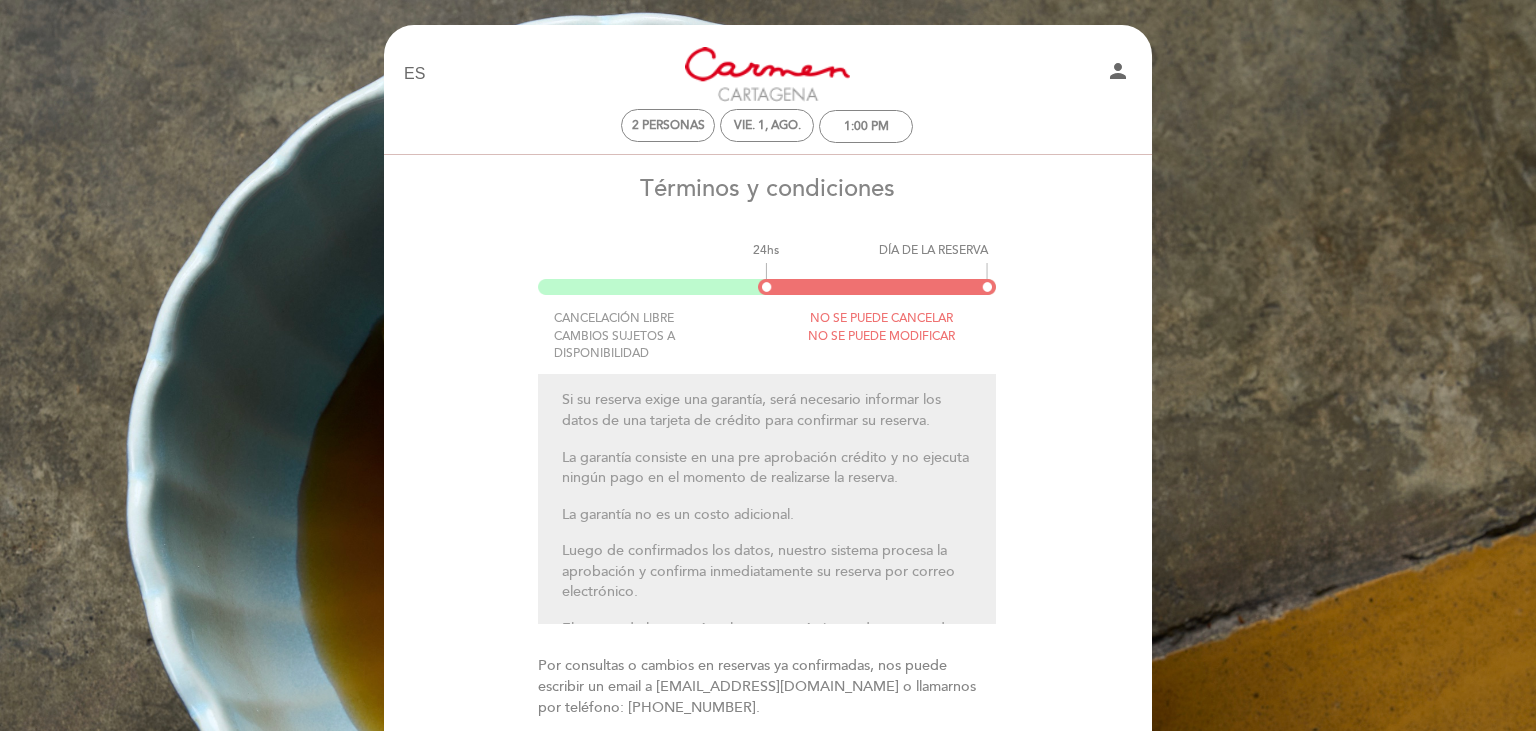 click on "Si su reserva exige una garantía, será necesario informar los datos de una tarjeta de crédito para confirmar su reserva." at bounding box center (767, 410) 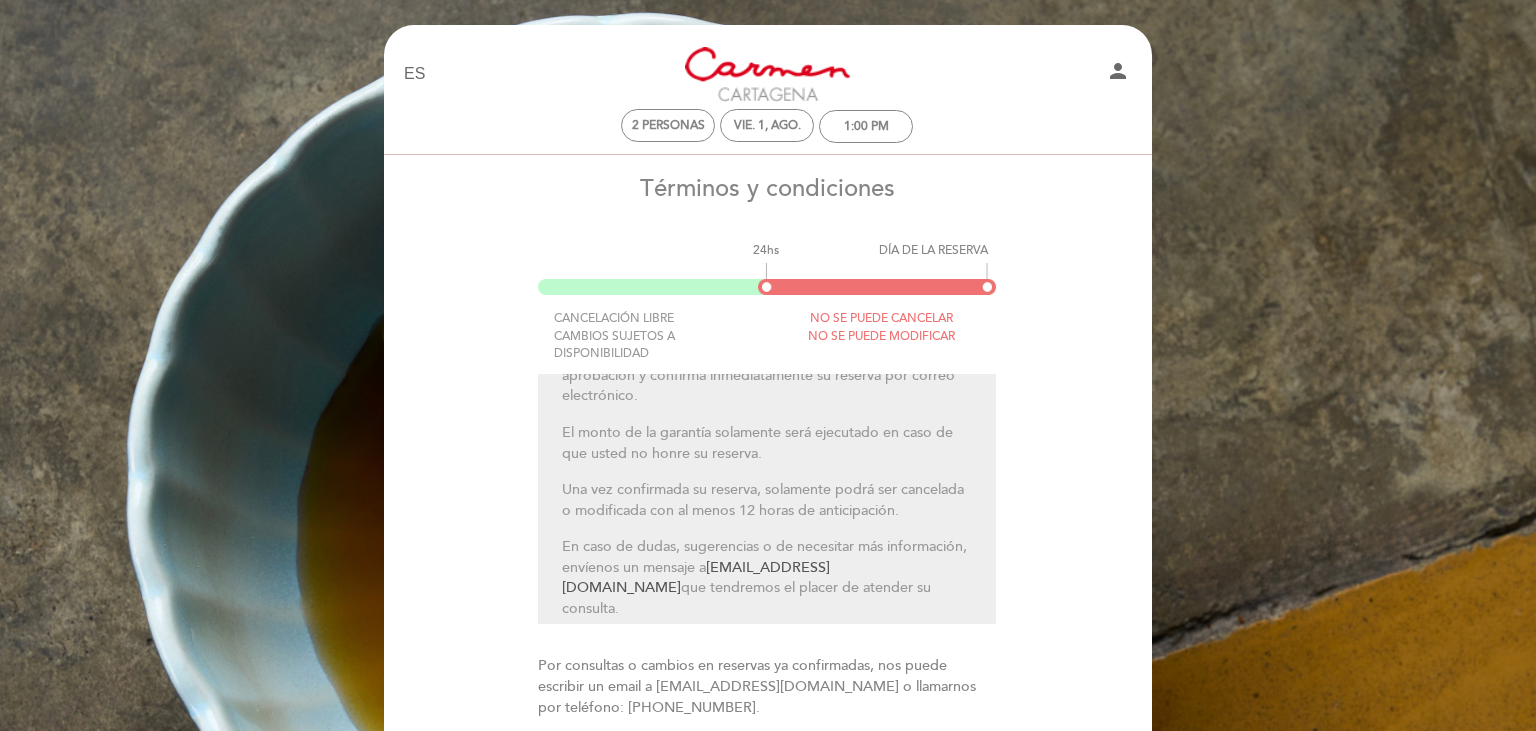 scroll, scrollTop: 202, scrollLeft: 0, axis: vertical 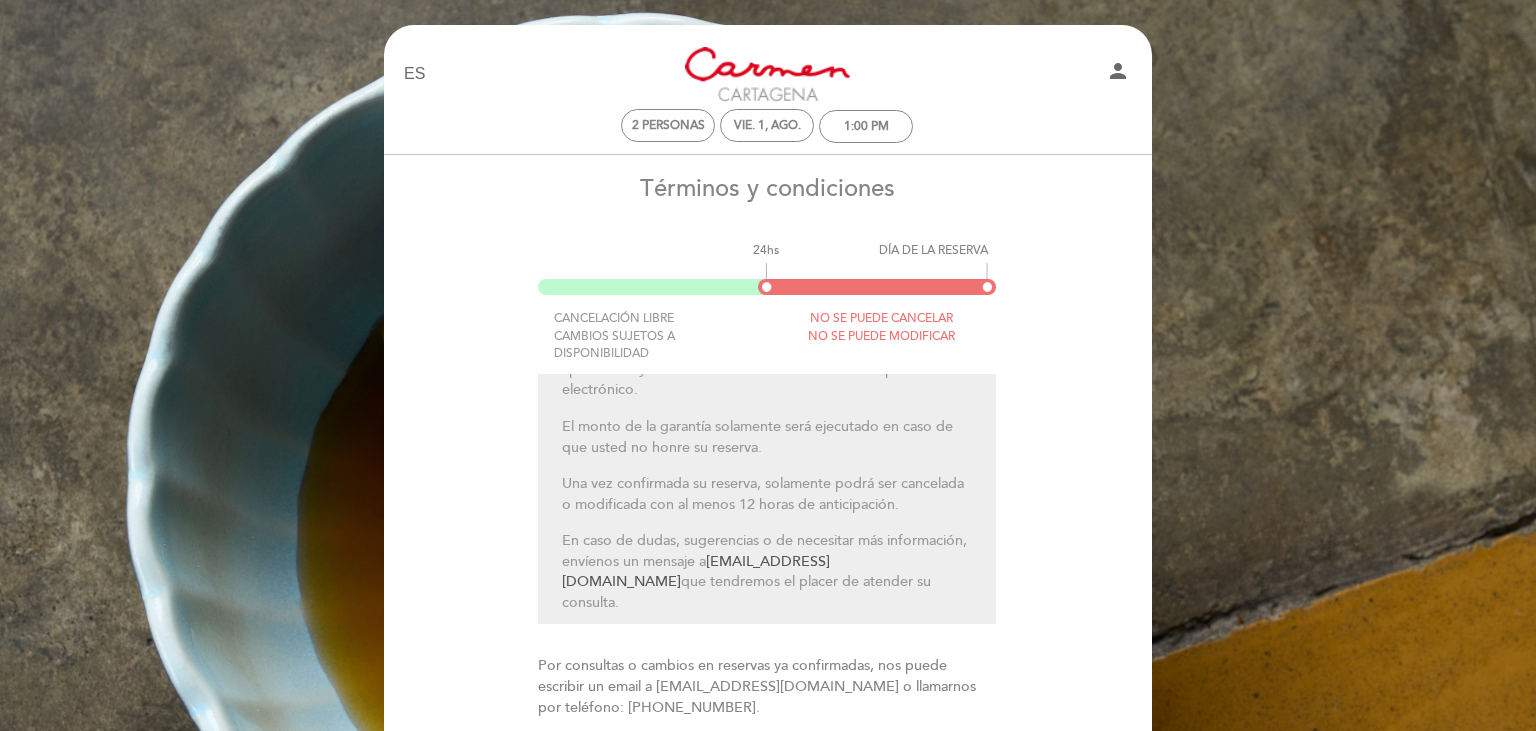 click on "Términos y condiciones
24hs
DÍA DE LA RESERVA
CANCELACIÓN LIBRE CAMBIOS SUJETOS A DISPONIBILIDAD
NO SE PUEDE CANCELAR NO SE PUEDE MODIFICAR
Si su reserva exige una garantía, será necesario informar los datos de una tarjeta de crédito para confirmar su reserva.
La garantía consiste en una pre aprobación crédito y no ejecuta ningún pago en el momento de realizarse la reserva.
La garantía no es un costo adicional.
Luego de confirmados los datos, nuestro sistema procesa la aprobación y confirma inmediatamente su reserva por correo electrónico.
El monto de la garantía solamente será ejecutado en caso de que usted no honre su reserva.
[EMAIL_ADDRESS][DOMAIN_NAME]" at bounding box center [767, 493] 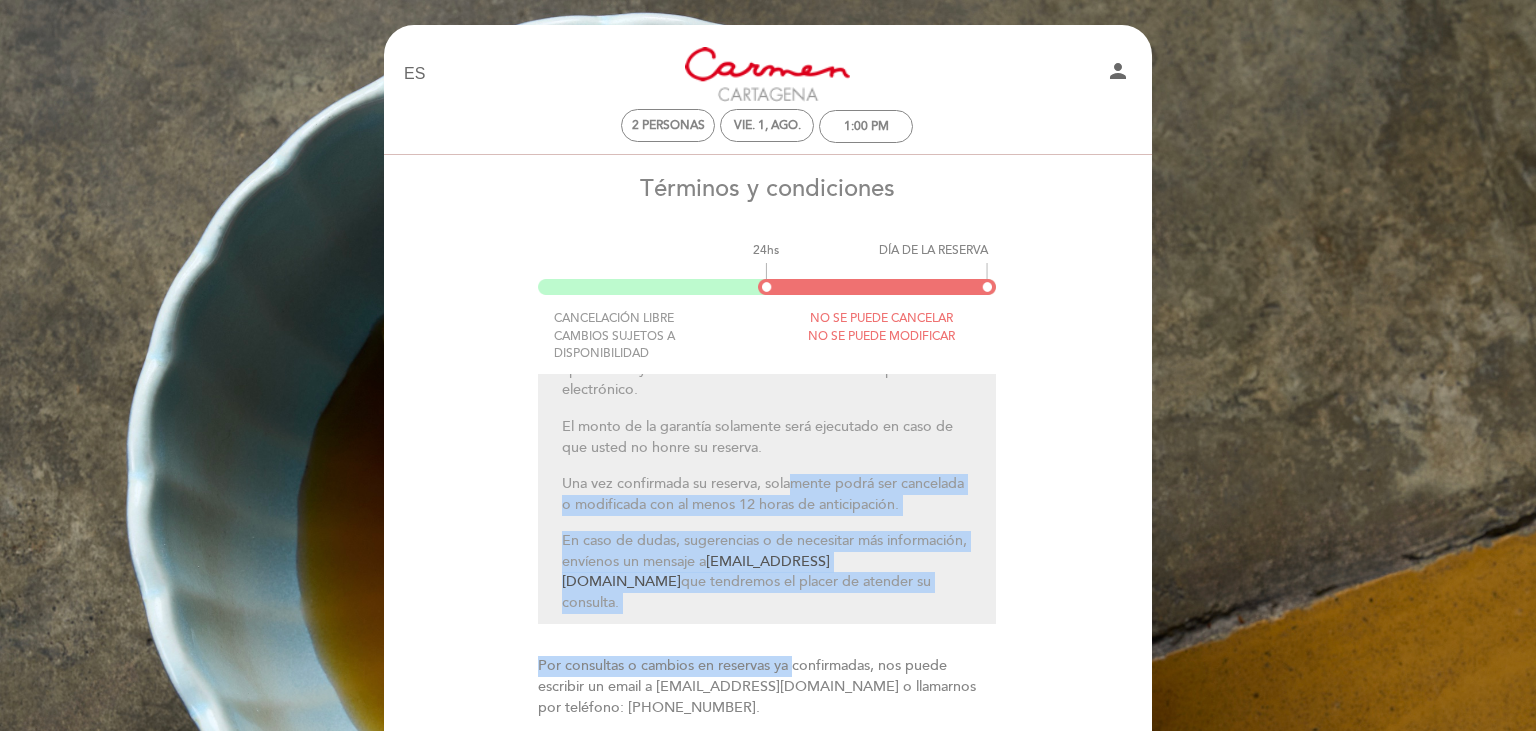 drag, startPoint x: 790, startPoint y: 490, endPoint x: 846, endPoint y: 652, distance: 171.40594 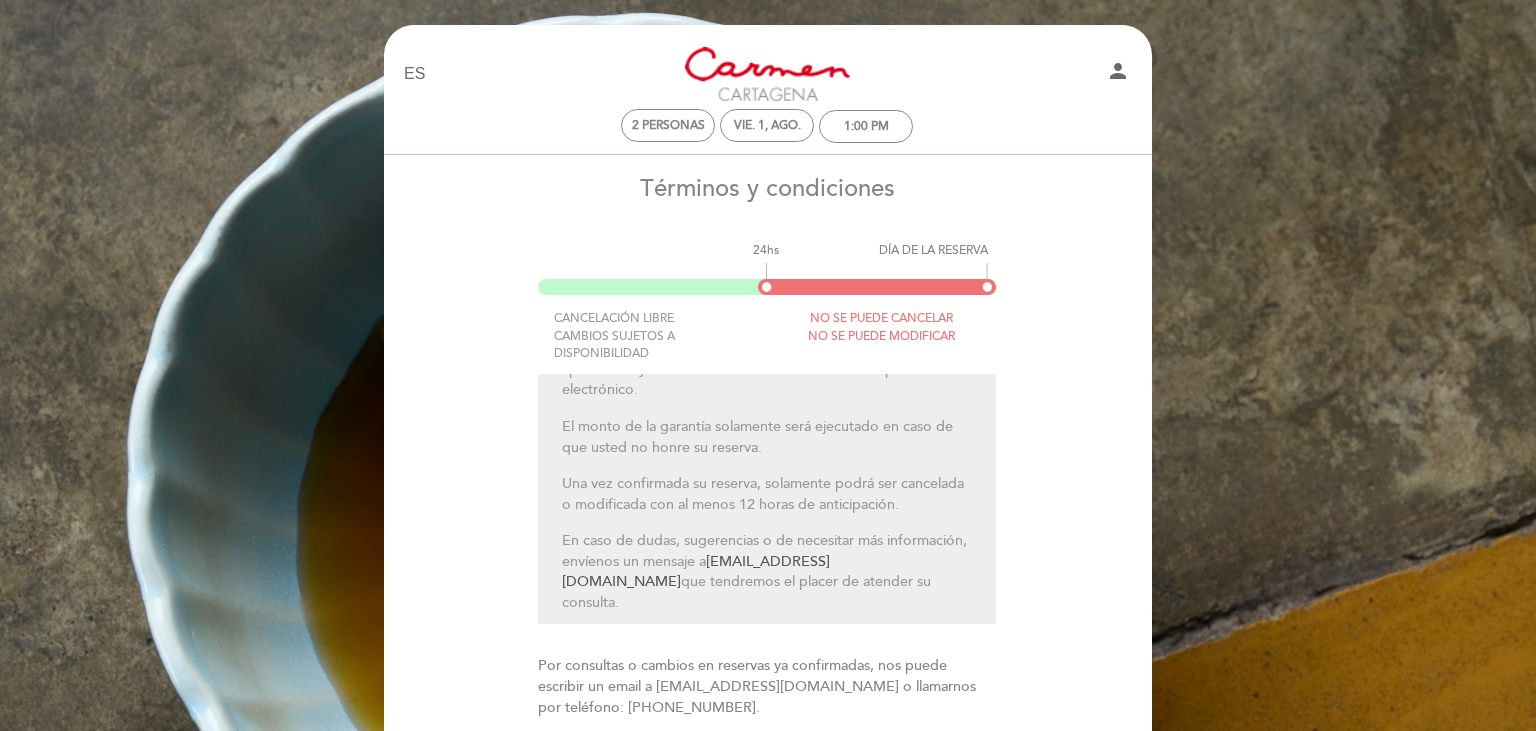 click on "Por consultas o cambios en reservas ya confirmadas, nos puede escribir un email a [EMAIL_ADDRESS][DOMAIN_NAME] o llamarnos por teléfono: [PHONE_NUMBER]." at bounding box center (767, 687) 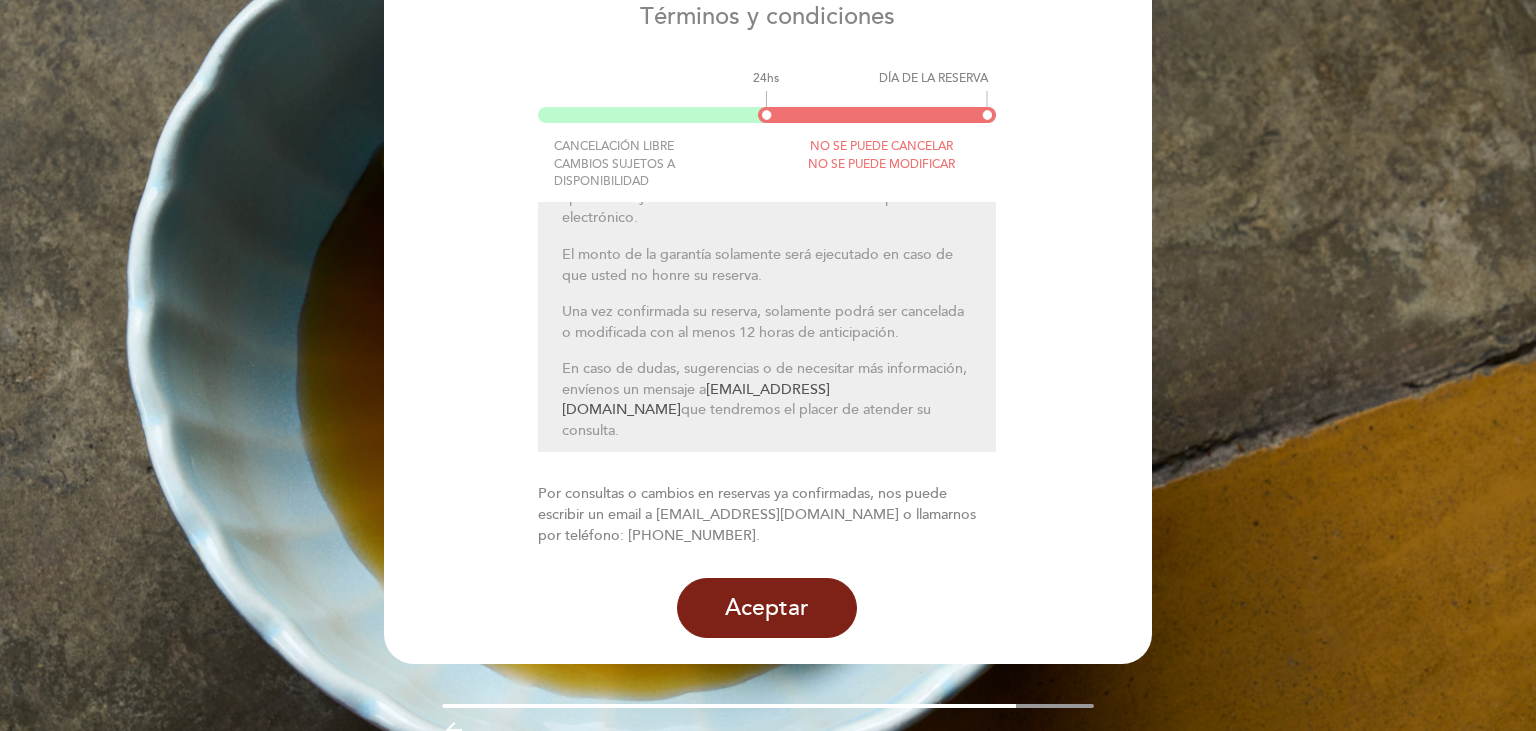 scroll, scrollTop: 211, scrollLeft: 0, axis: vertical 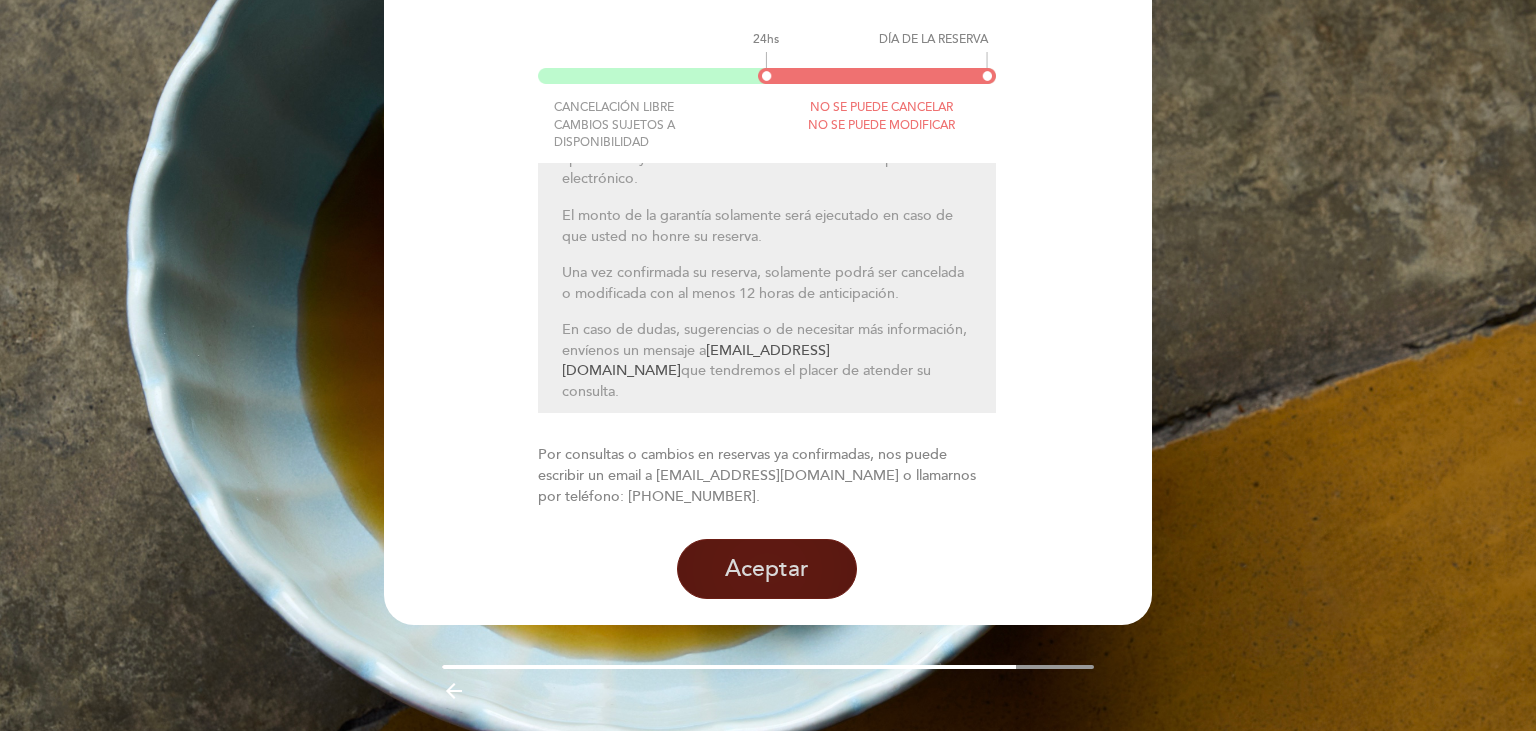click on "Aceptar" at bounding box center [767, 569] 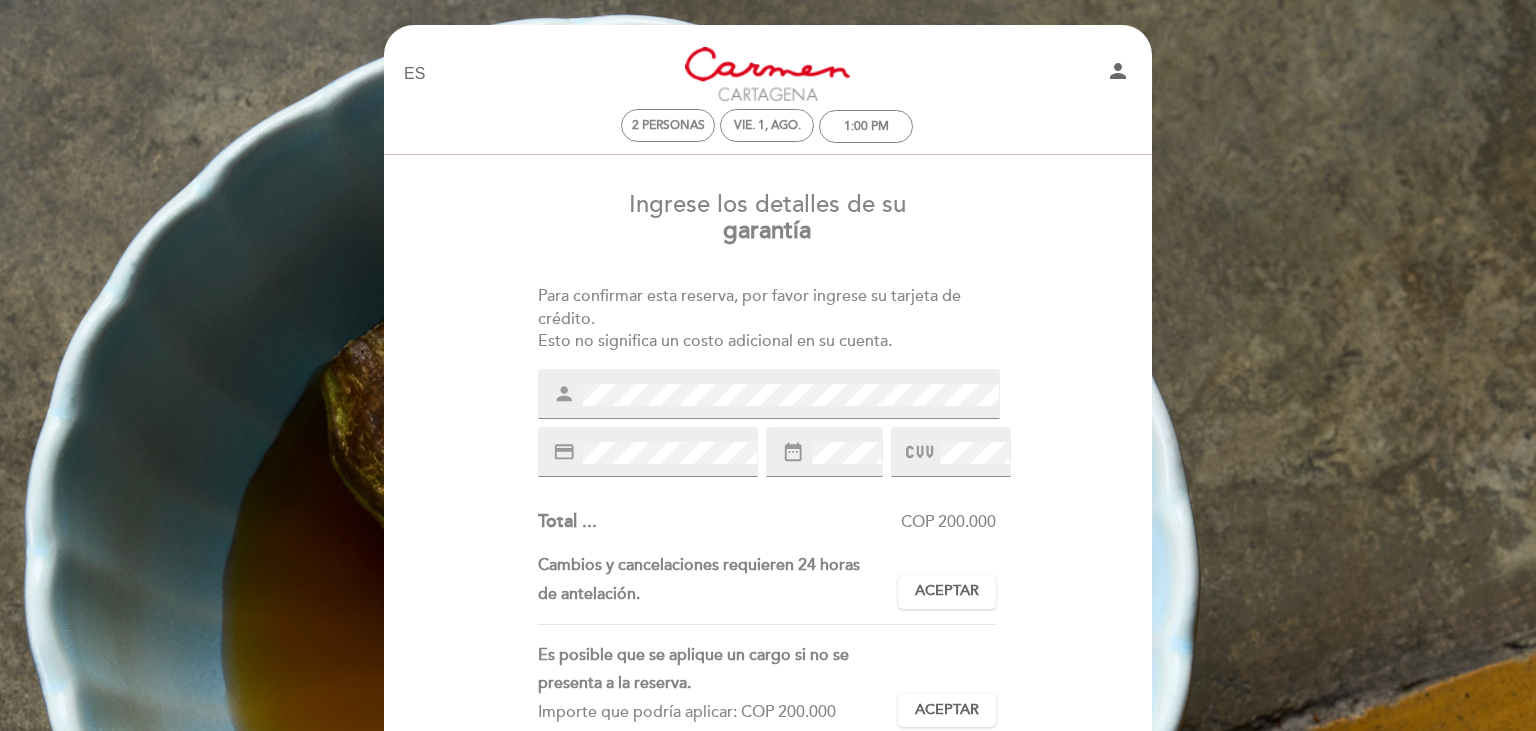 click on "Ingrese los detalles de su
garantía
Para confirmar esta reserva, por favor ingrese su tarjeta de crédito. Esto no significa un costo adicional en su cuenta.
Para entrar en lista de espera, por favor ingrese su tarjeta de crédito.
Si no se concreta la reserva esta garantía queda sin efecto.
La garantía para prevenir ausencias solo aplica si se le asigna una reserva.
Si no logramos moverlo de lista de espera hacia una mesa, la garantía queda sin efecto.
Para entrar en lista de pre-acceso, por favor ingrese su tarjeta de crédito.
Si no se concreta la reserva esta garantía queda sin efecto.
La garantía para prevenir ausencias solo aplica si se le asigna una reserva.
Si no logramos moverlo de lista de pre-acceso hacia una mesa, la garantía queda sin efecto.
person" at bounding box center (767, 583) 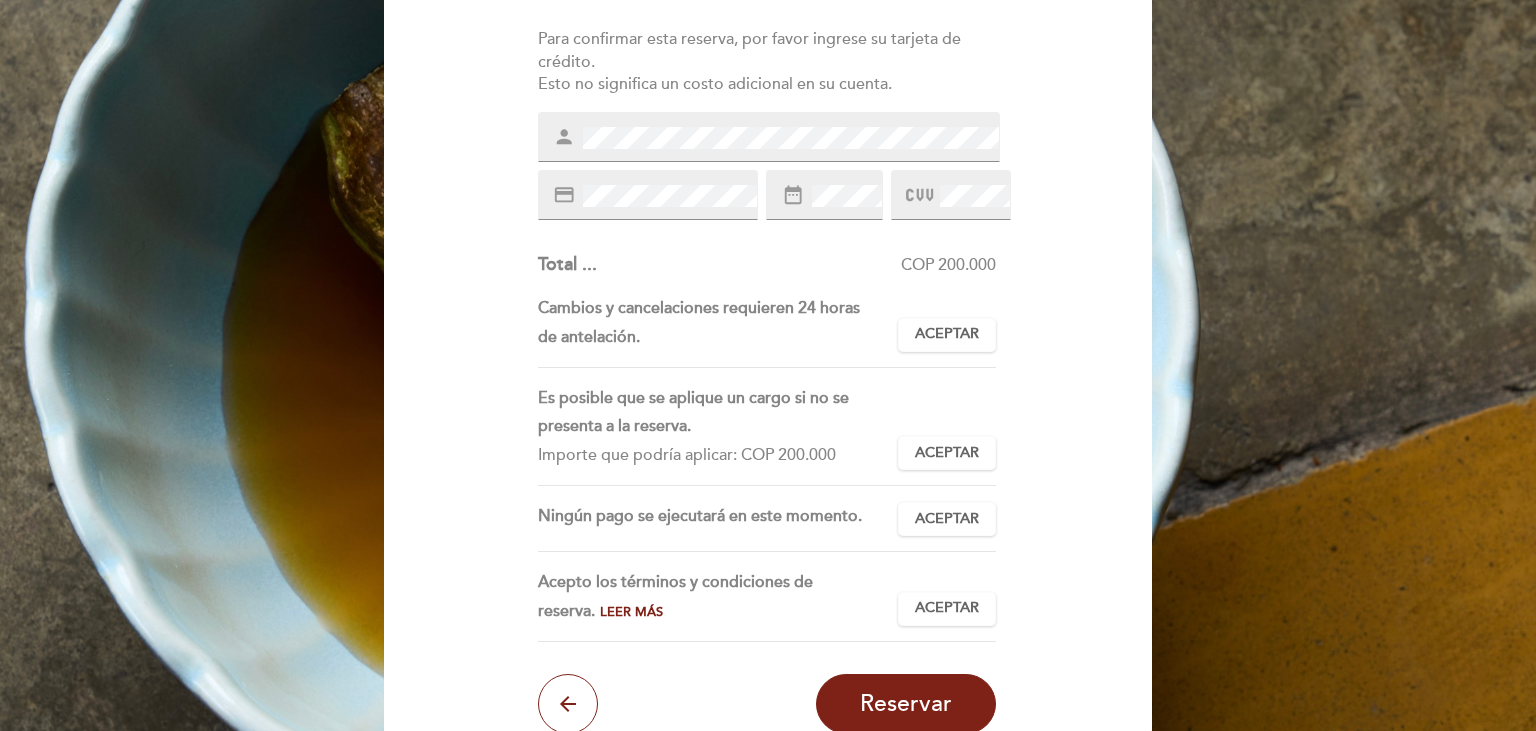 scroll, scrollTop: 264, scrollLeft: 0, axis: vertical 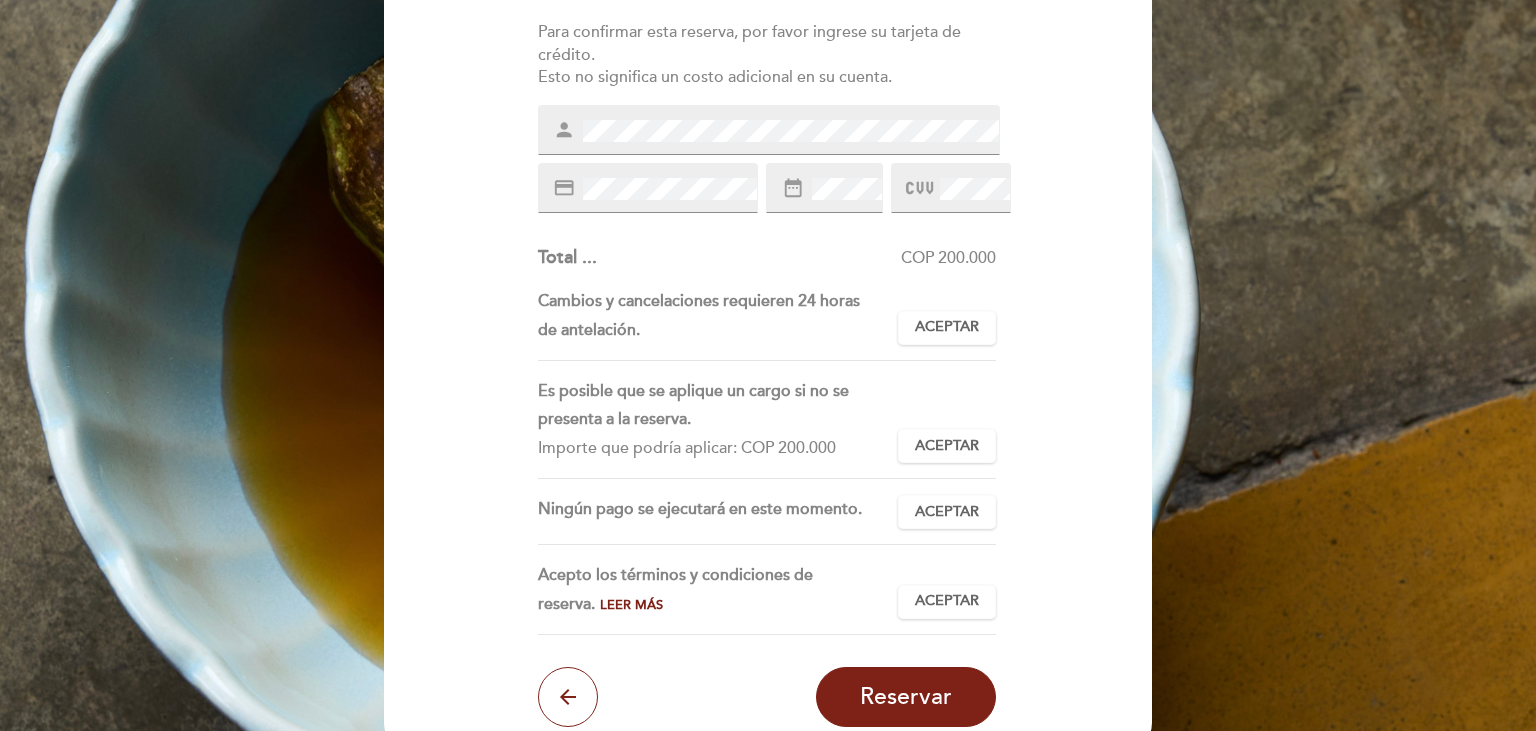 click at bounding box center [919, 188] 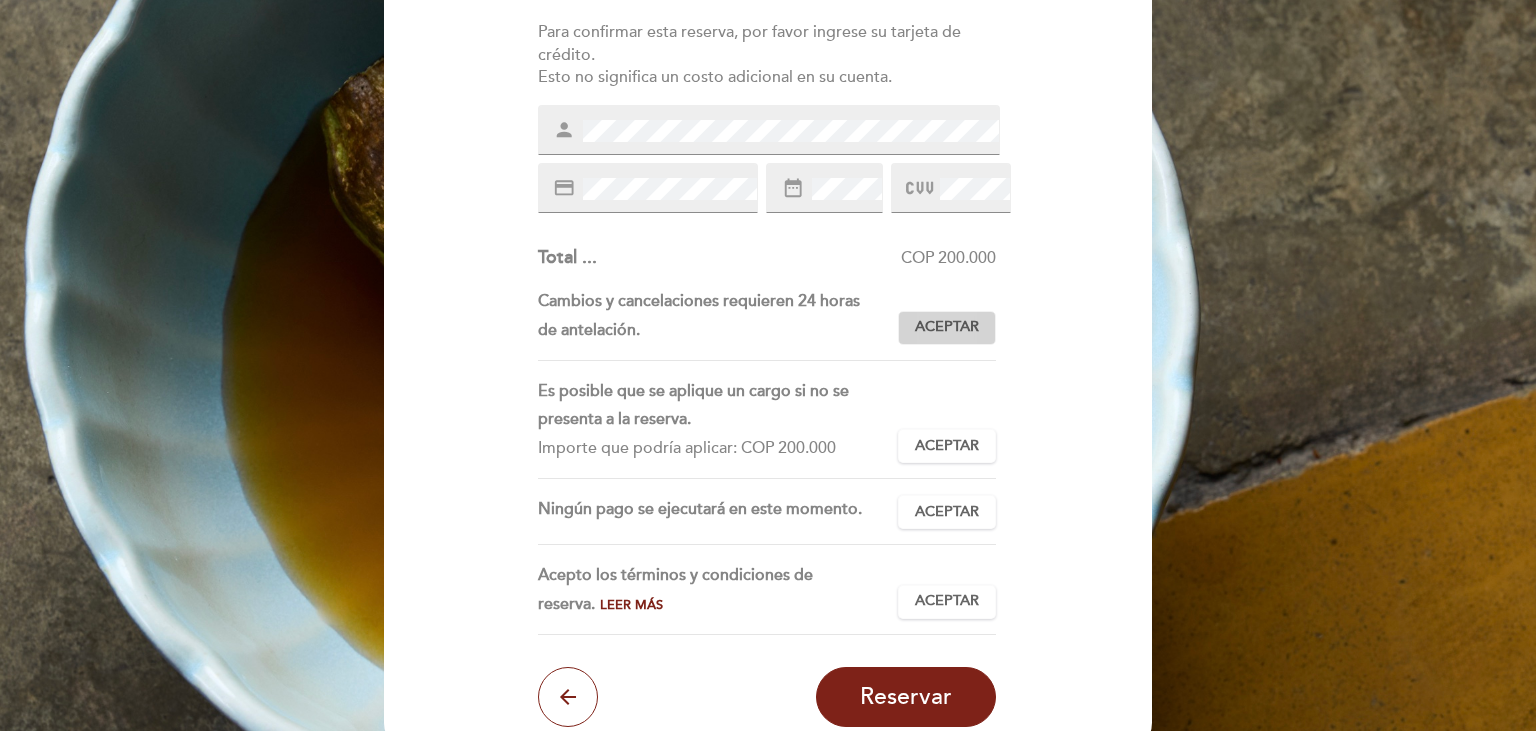 click on "Aceptar
Aceptado" at bounding box center [947, 328] 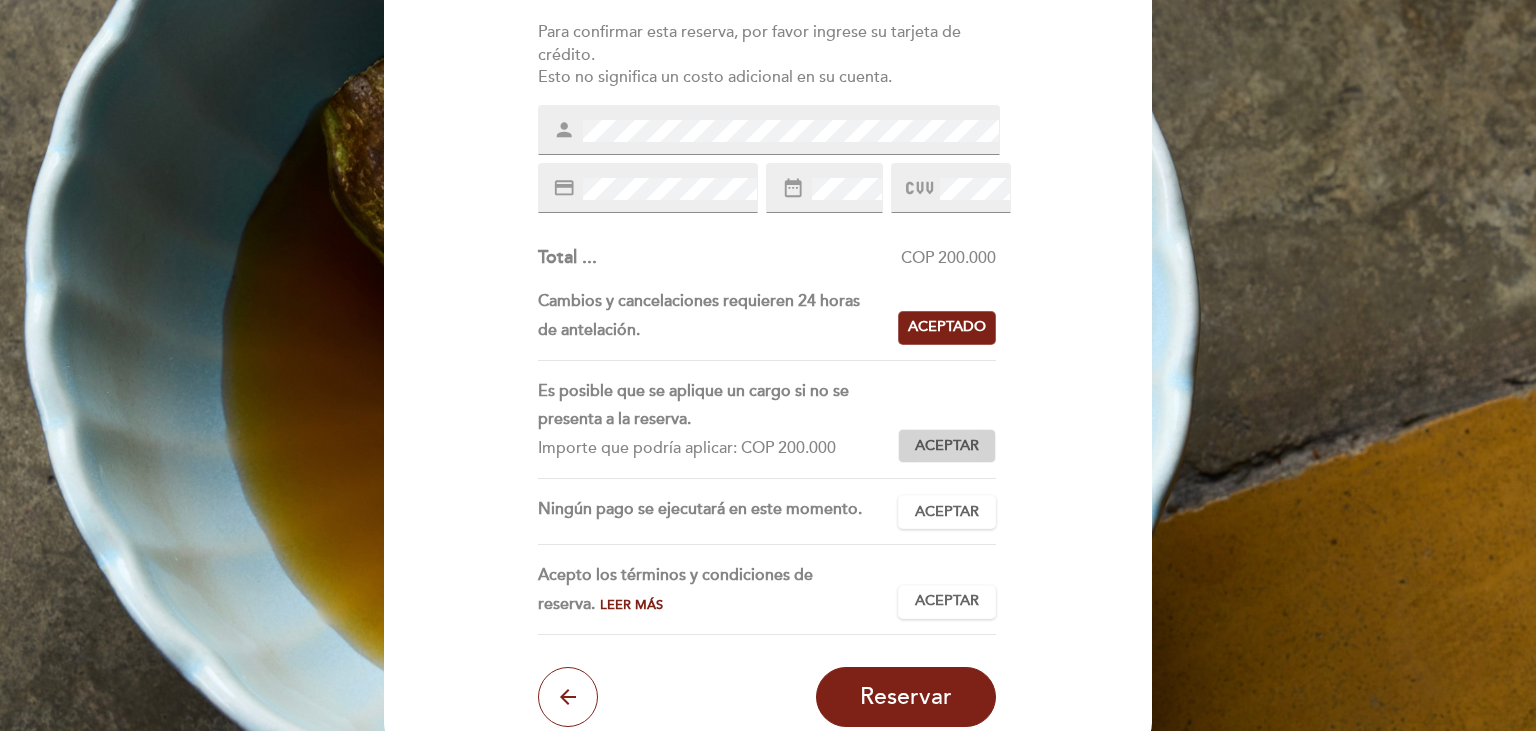 click on "Aceptar" at bounding box center [947, 446] 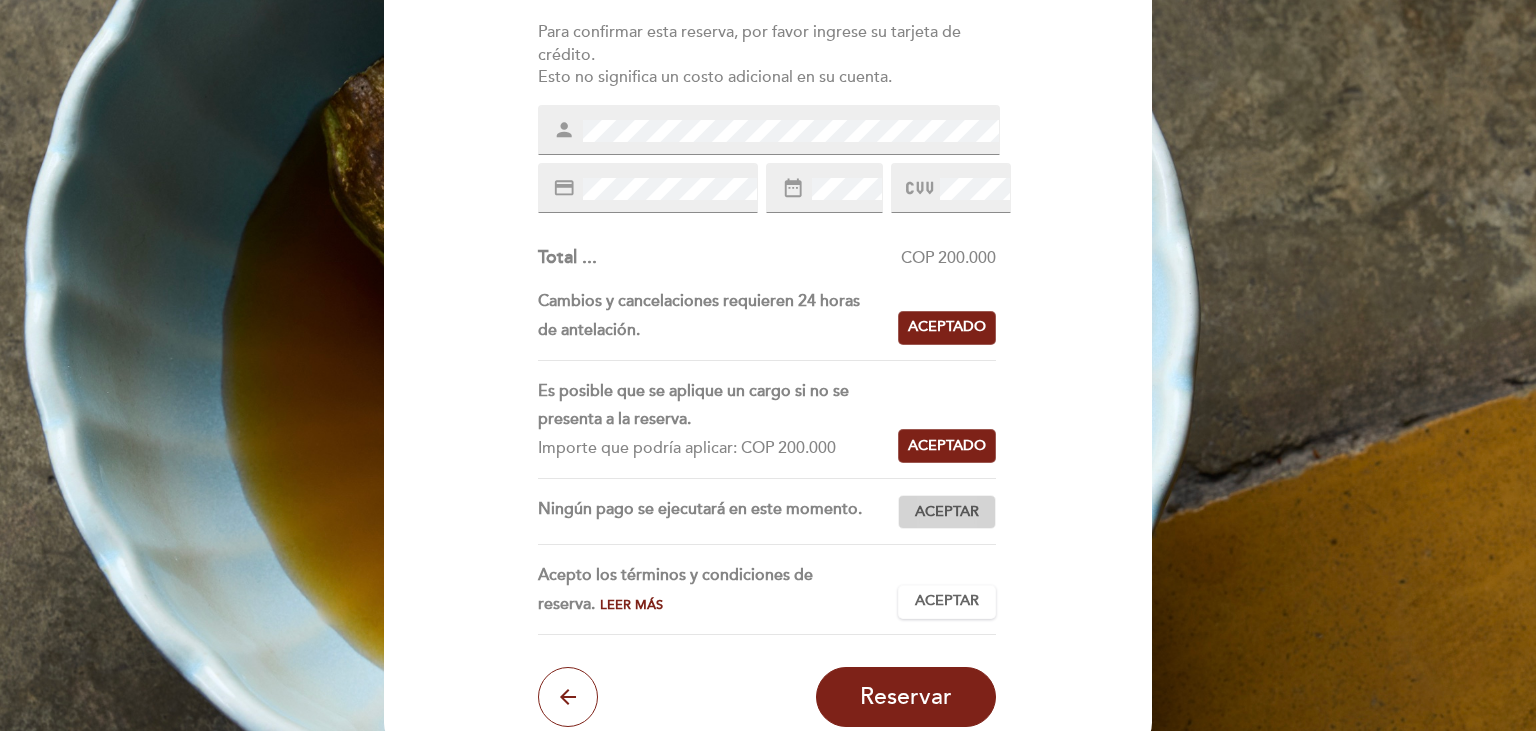 click on "Aceptar" at bounding box center [947, 512] 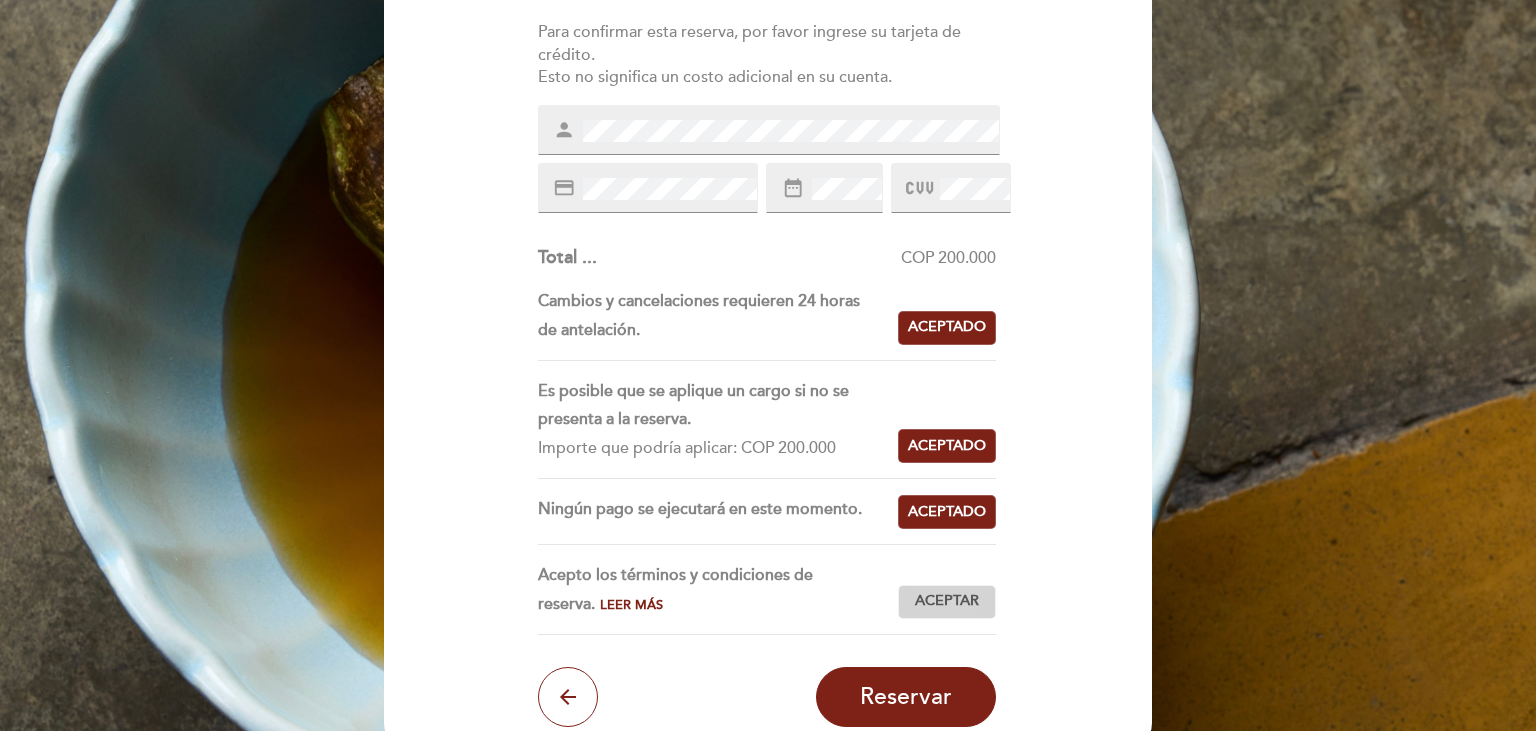 click on "Aceptar" at bounding box center [947, 601] 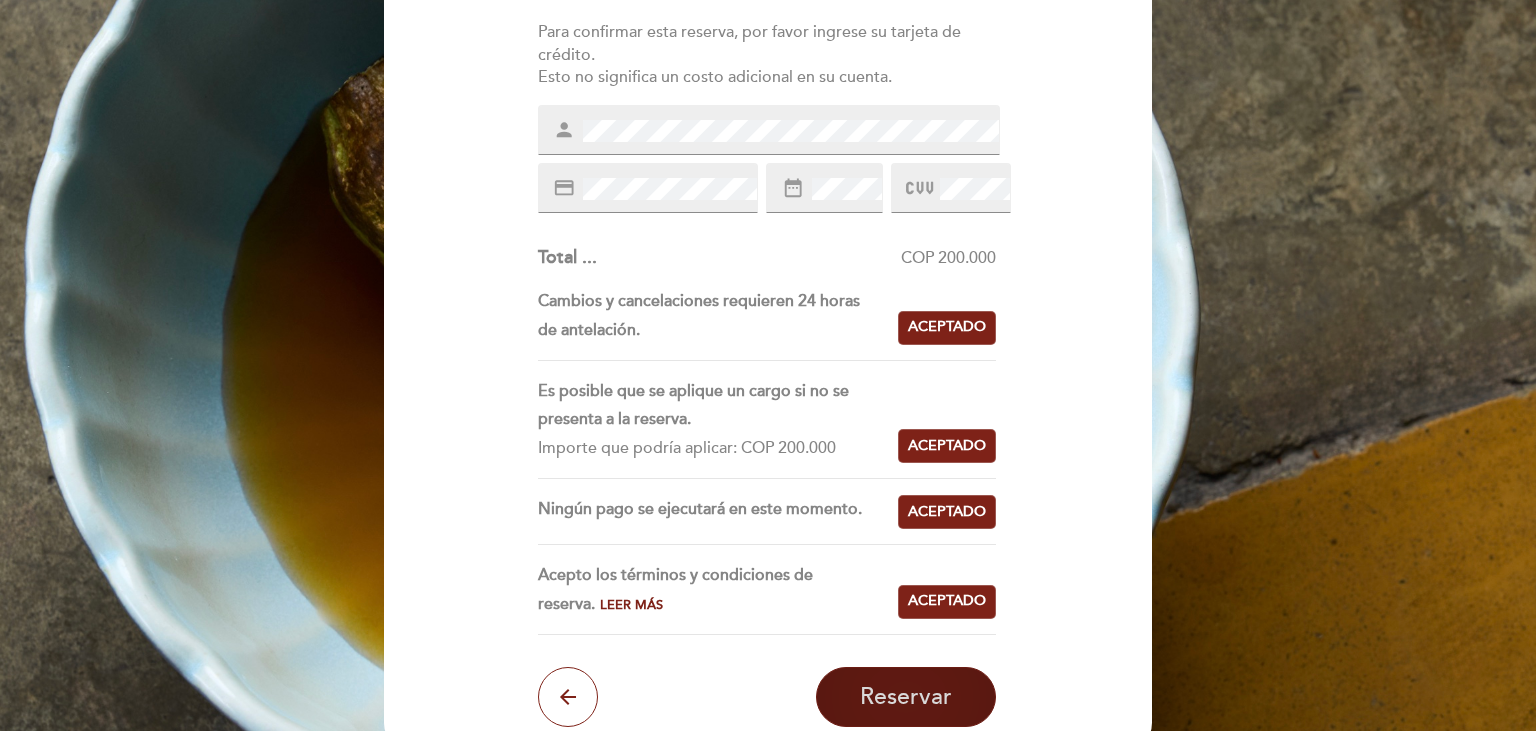 click on "Reservar" at bounding box center [906, 697] 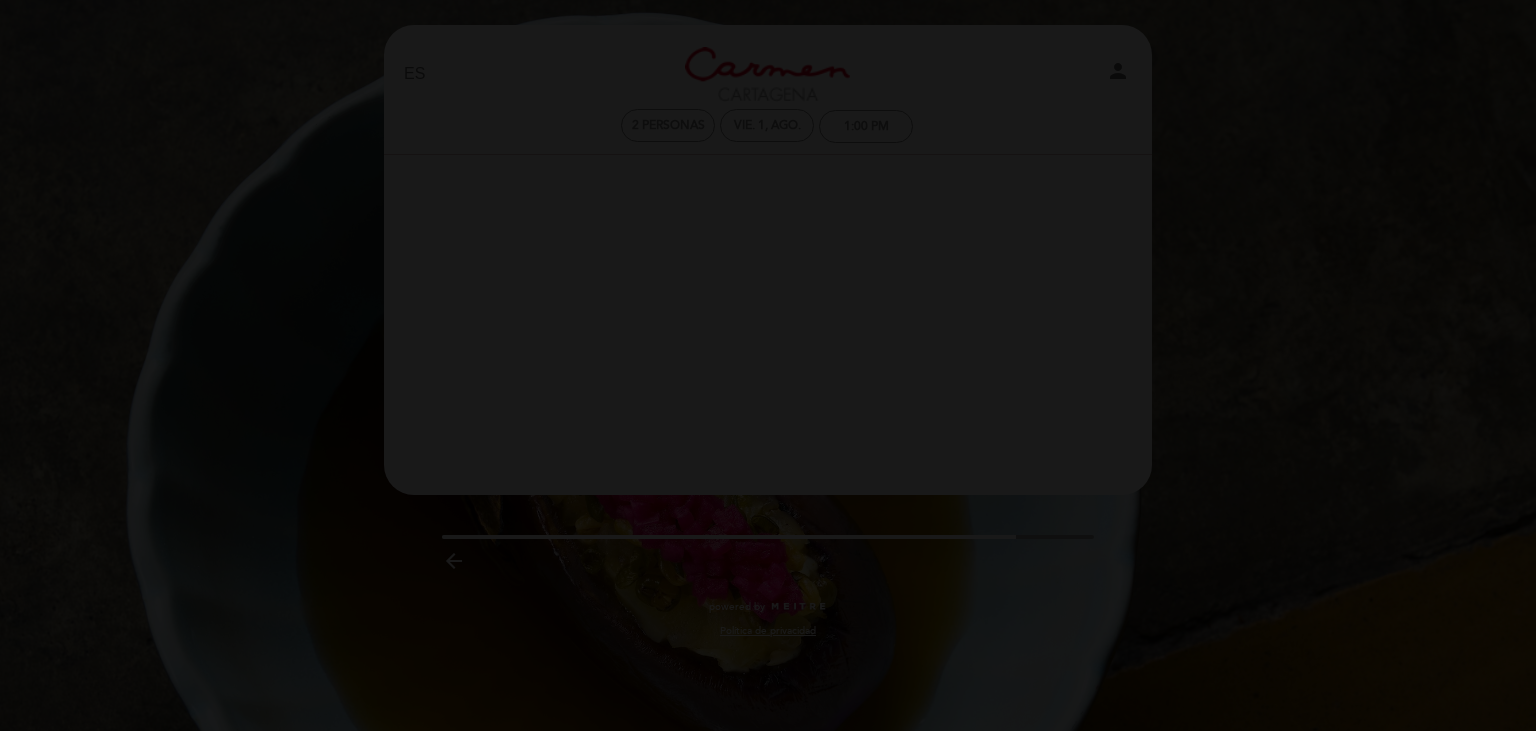 scroll, scrollTop: 0, scrollLeft: 0, axis: both 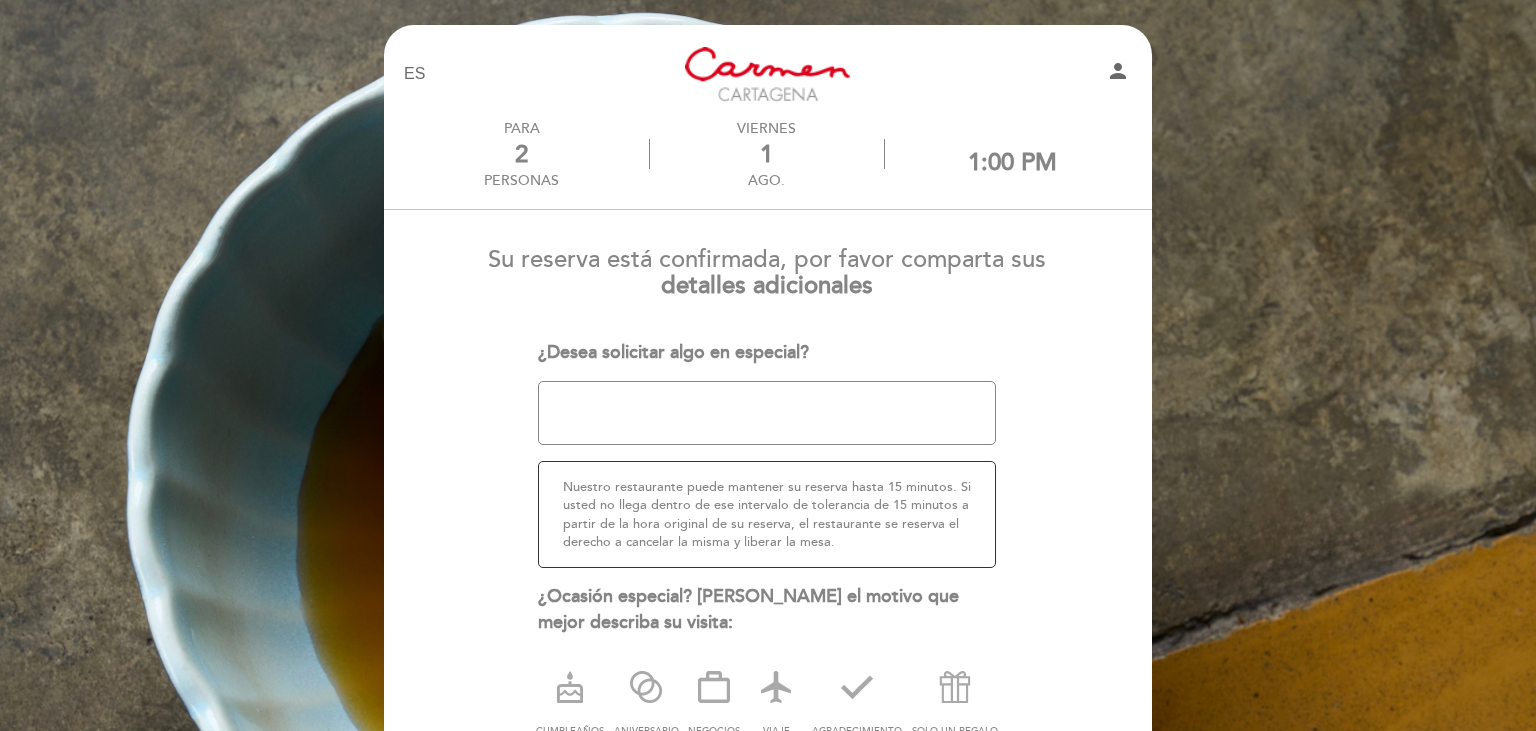 click on "Su reserva está confirmada, por favor comparta sus
detalles adicionales
¿Desea solicitar algo en especial?
¿Tienes un código promocional?
local_offer" at bounding box center (767, 532) 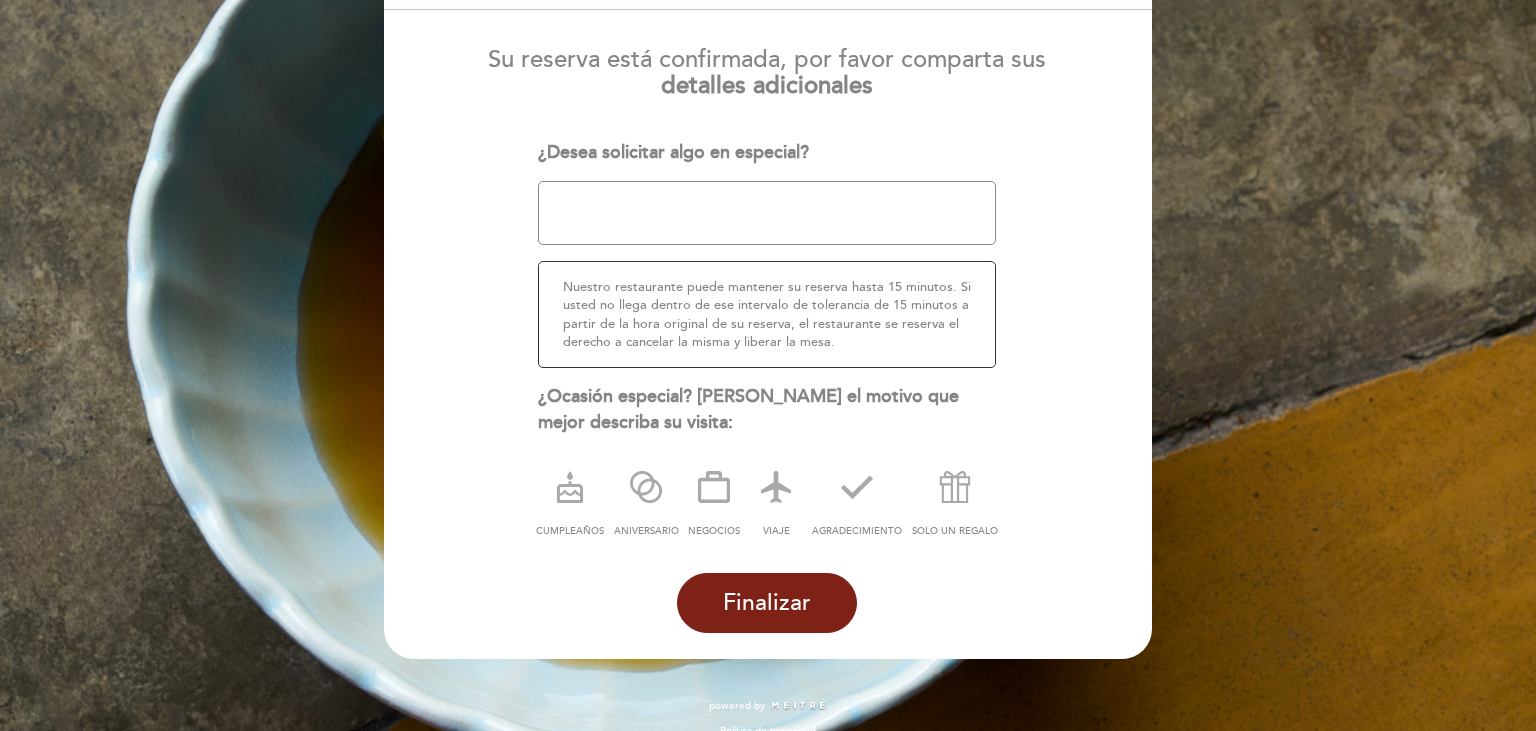 scroll, scrollTop: 211, scrollLeft: 0, axis: vertical 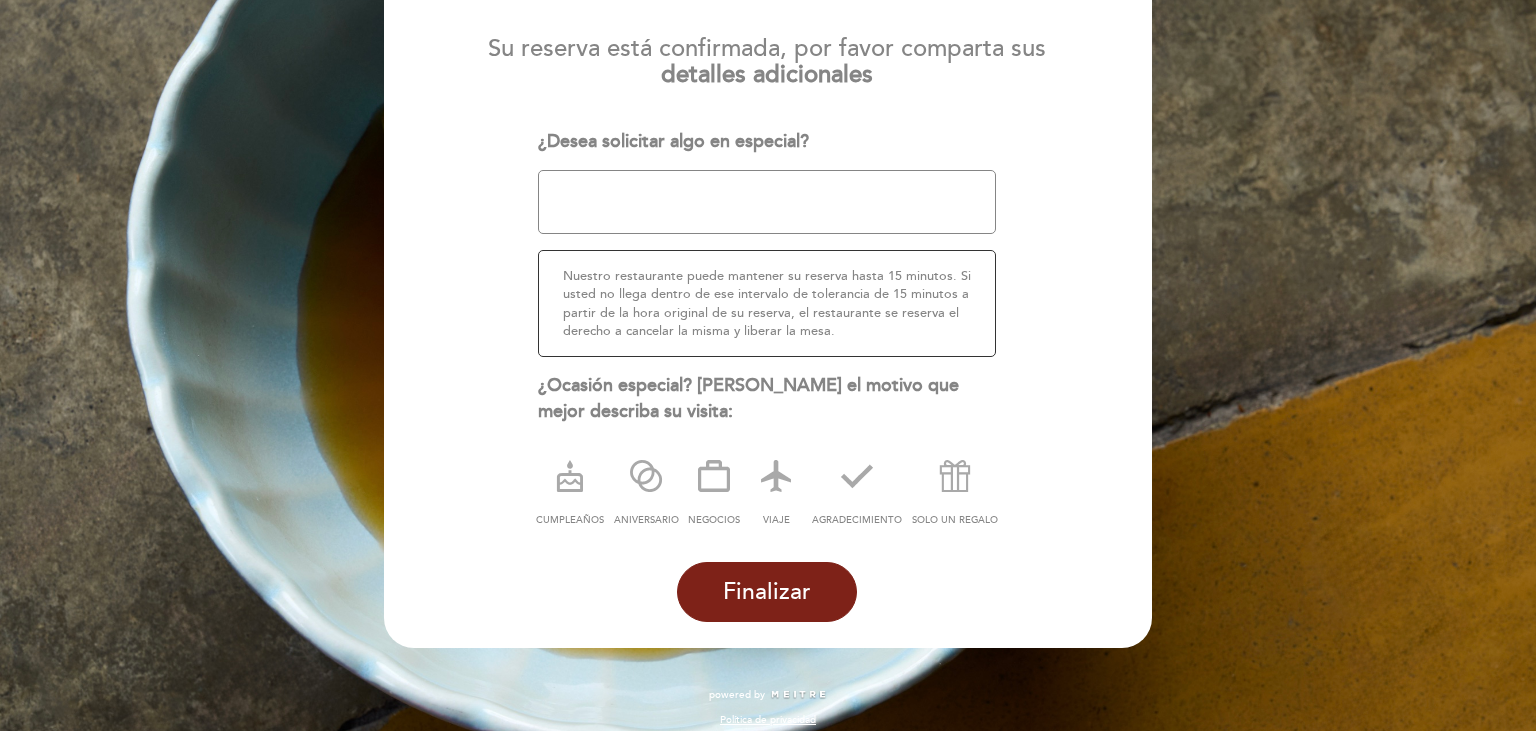 click on "Su reserva está confirmada, por favor comparta sus
detalles adicionales
¿Desea solicitar algo en especial?
¿Tienes un código promocional?
local_offer" at bounding box center [767, 321] 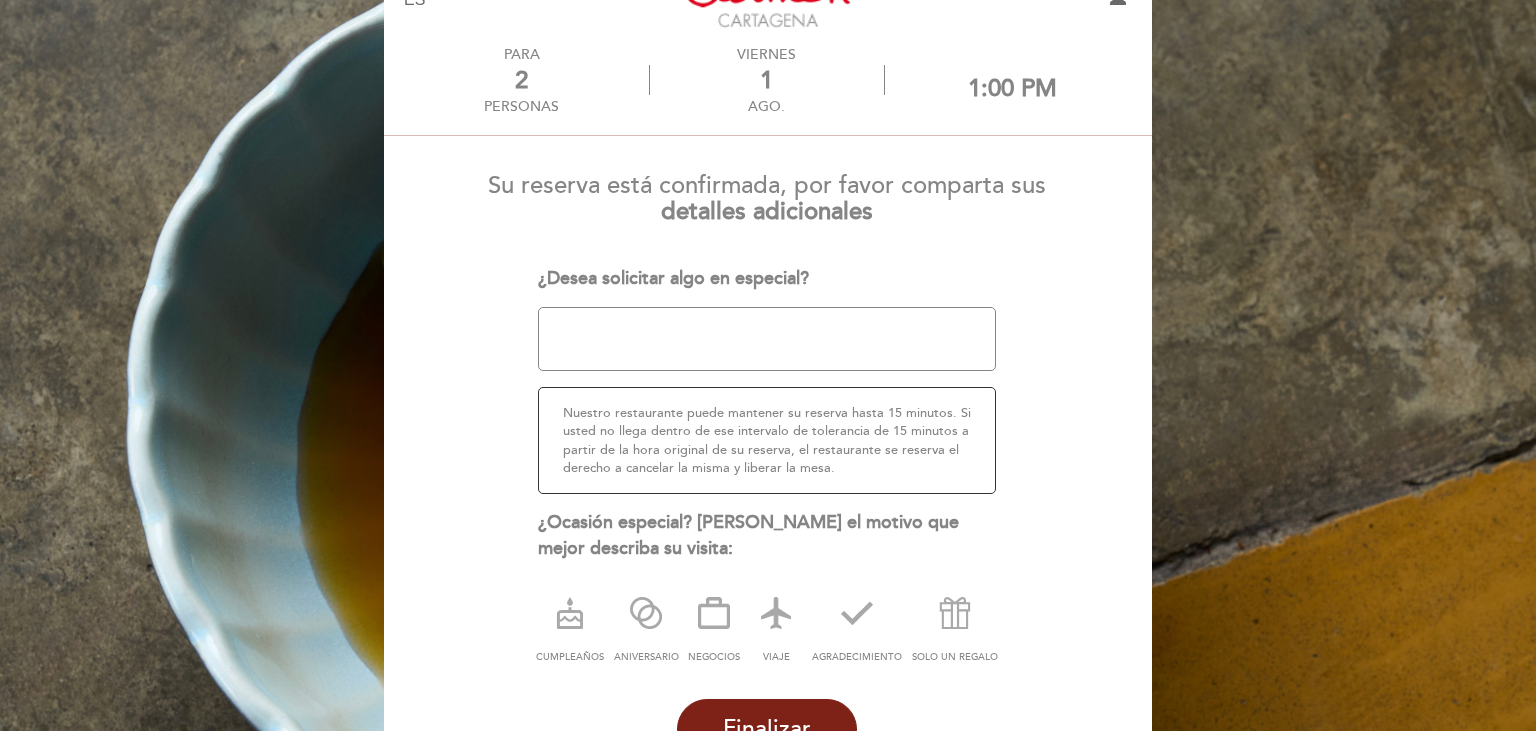 scroll, scrollTop: 52, scrollLeft: 0, axis: vertical 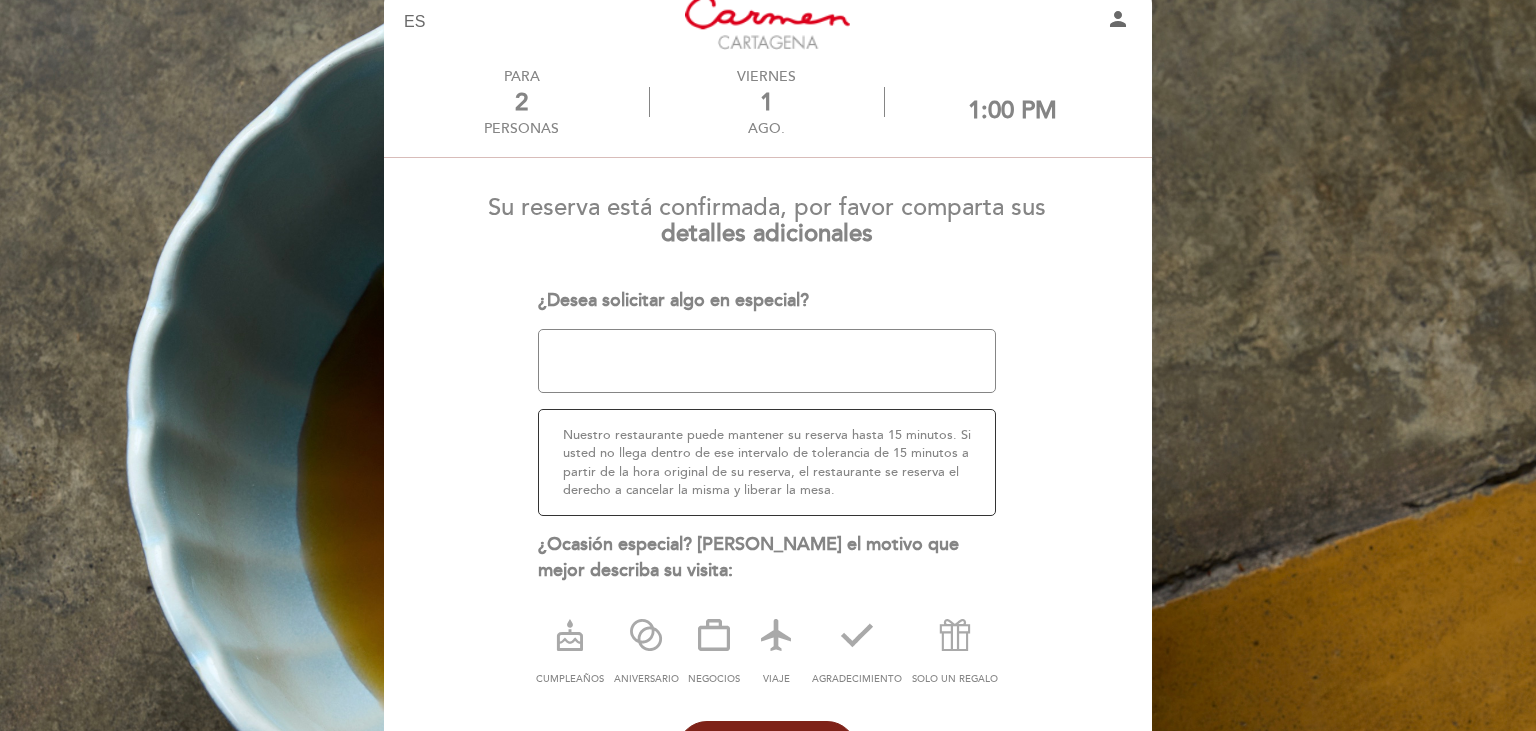 drag, startPoint x: 1081, startPoint y: 104, endPoint x: 845, endPoint y: 94, distance: 236.21178 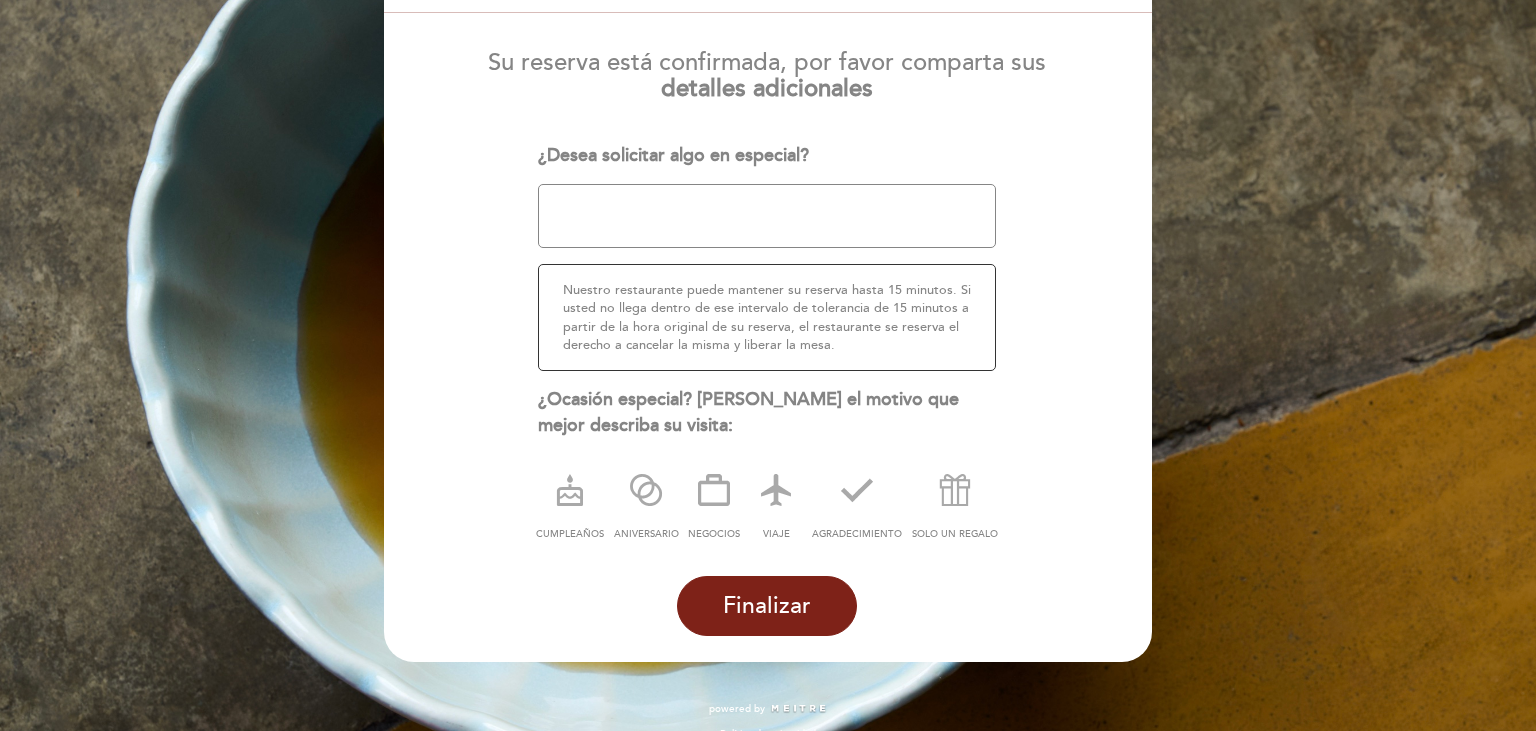 scroll, scrollTop: 211, scrollLeft: 0, axis: vertical 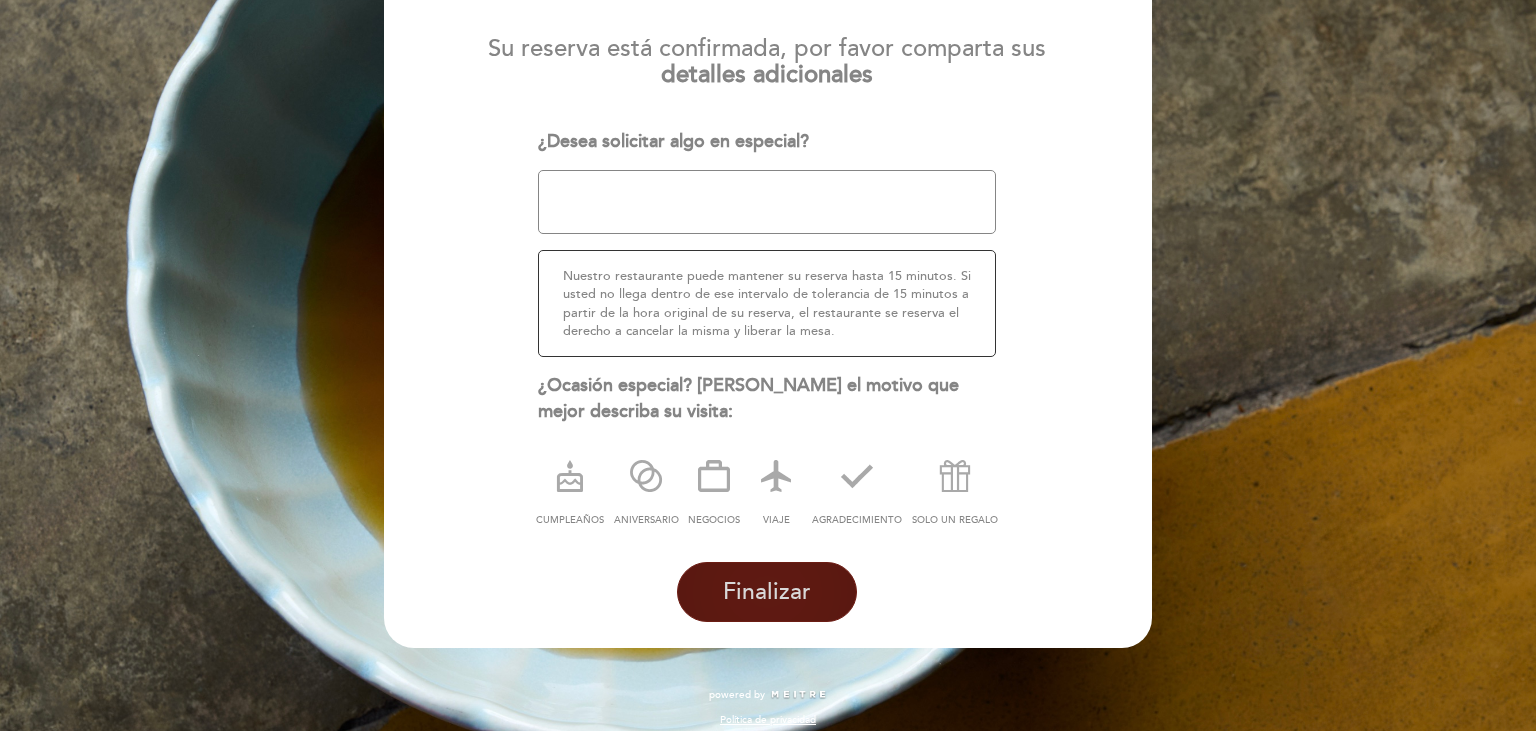 click on "Finalizar" at bounding box center [767, 592] 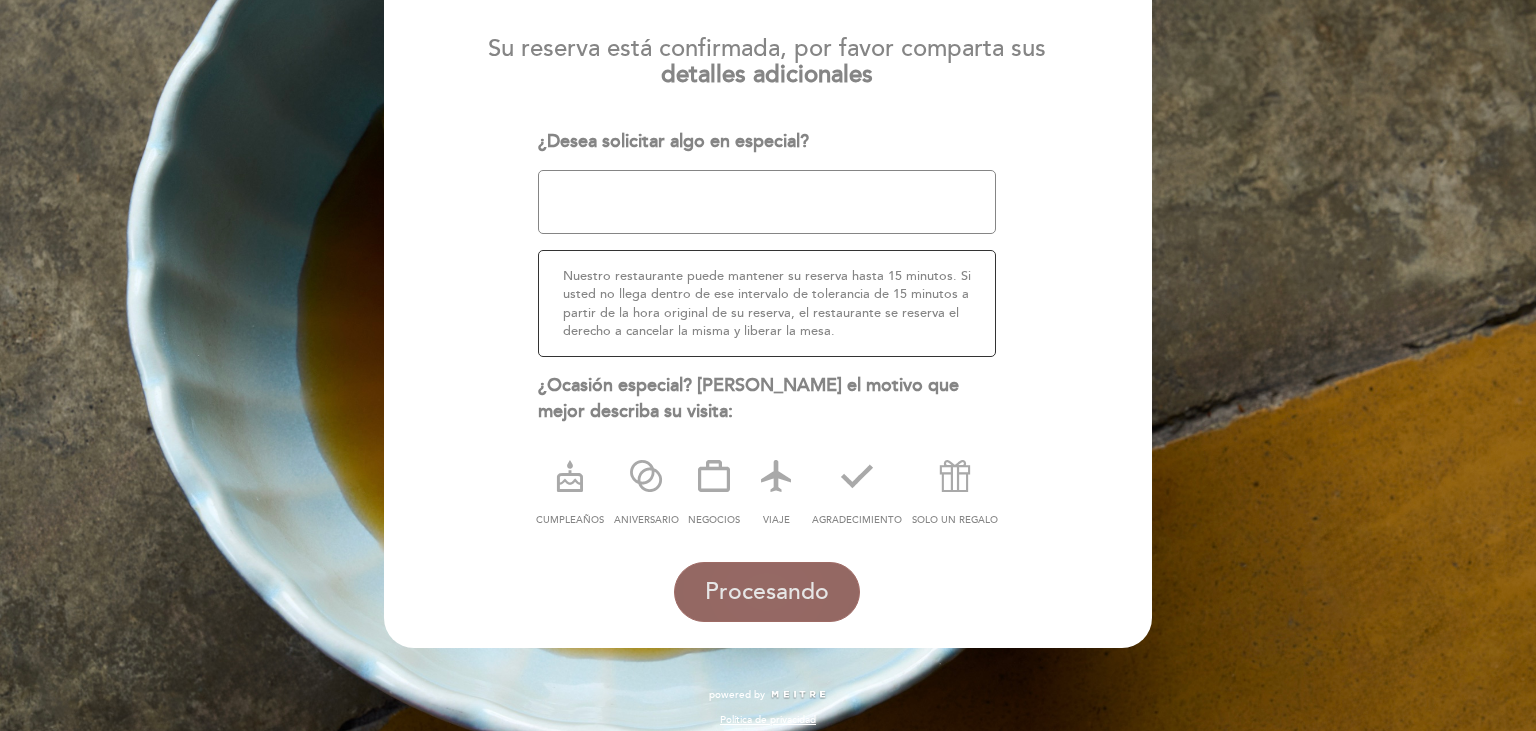 scroll, scrollTop: 0, scrollLeft: 0, axis: both 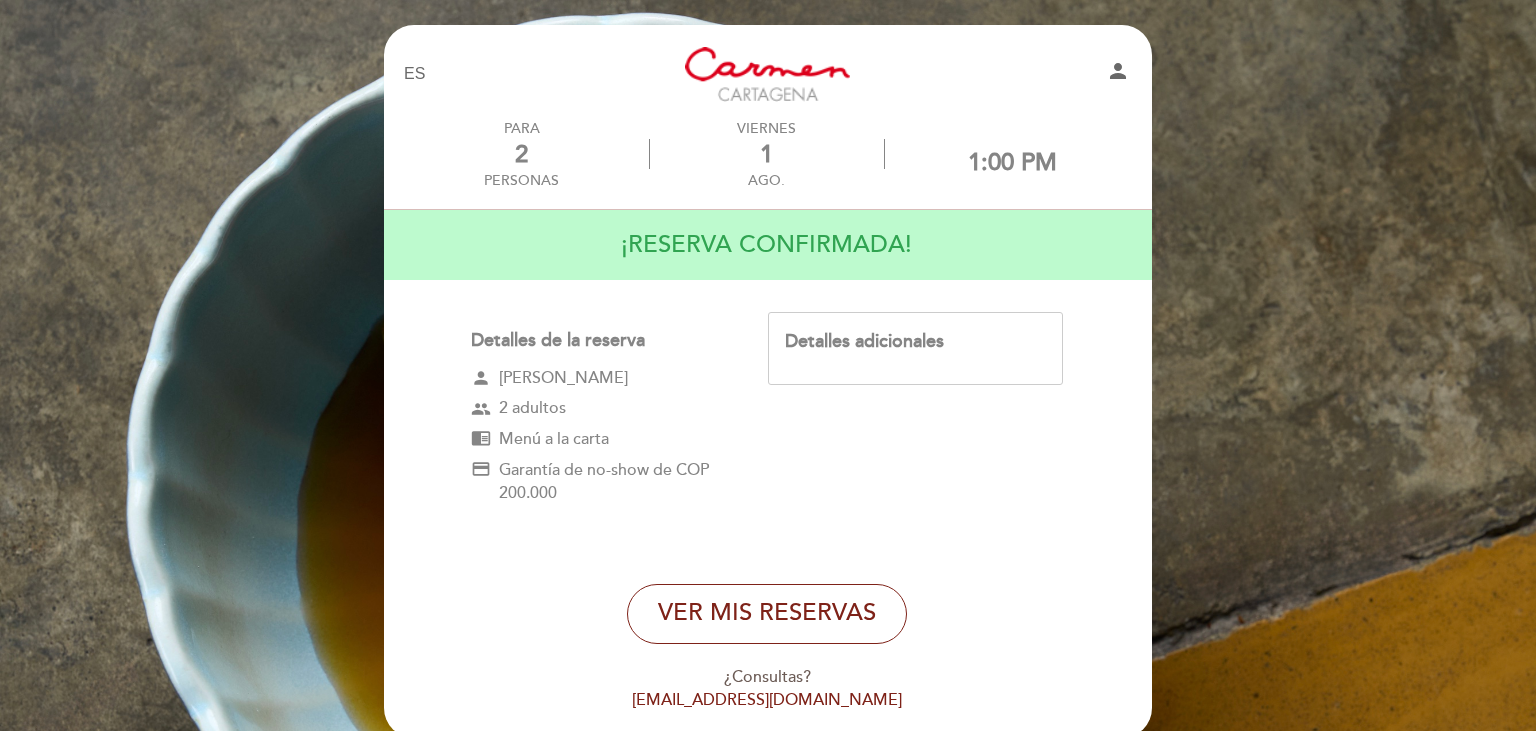 click on "EN
ES
PT
[PERSON_NAME][GEOGRAPHIC_DATA]
person
PARA
2
personas
[DATE]
1:00 PM" at bounding box center (768, 418) 